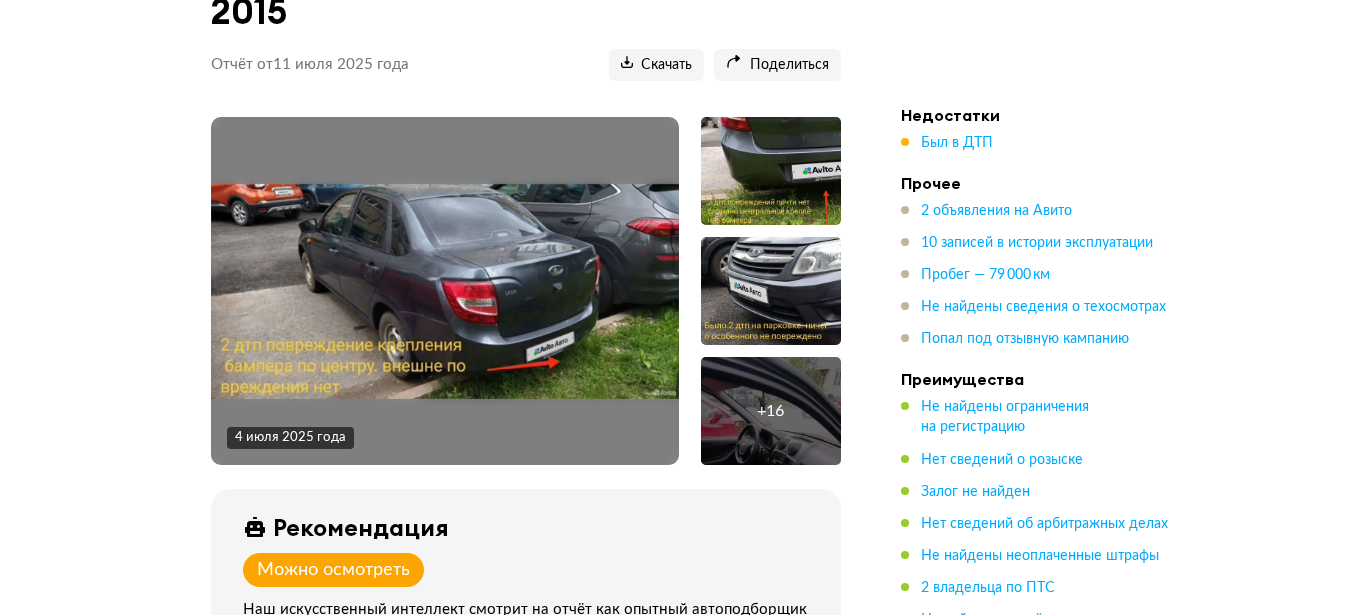 scroll, scrollTop: 306, scrollLeft: 0, axis: vertical 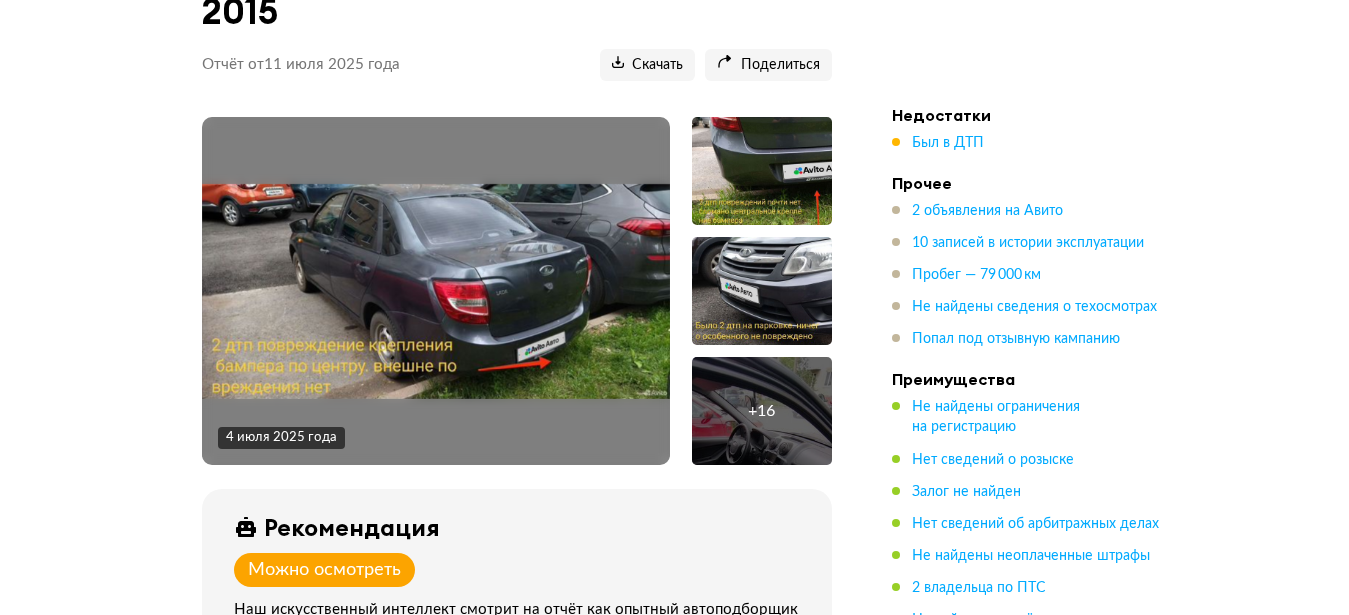 click at bounding box center (436, 291) 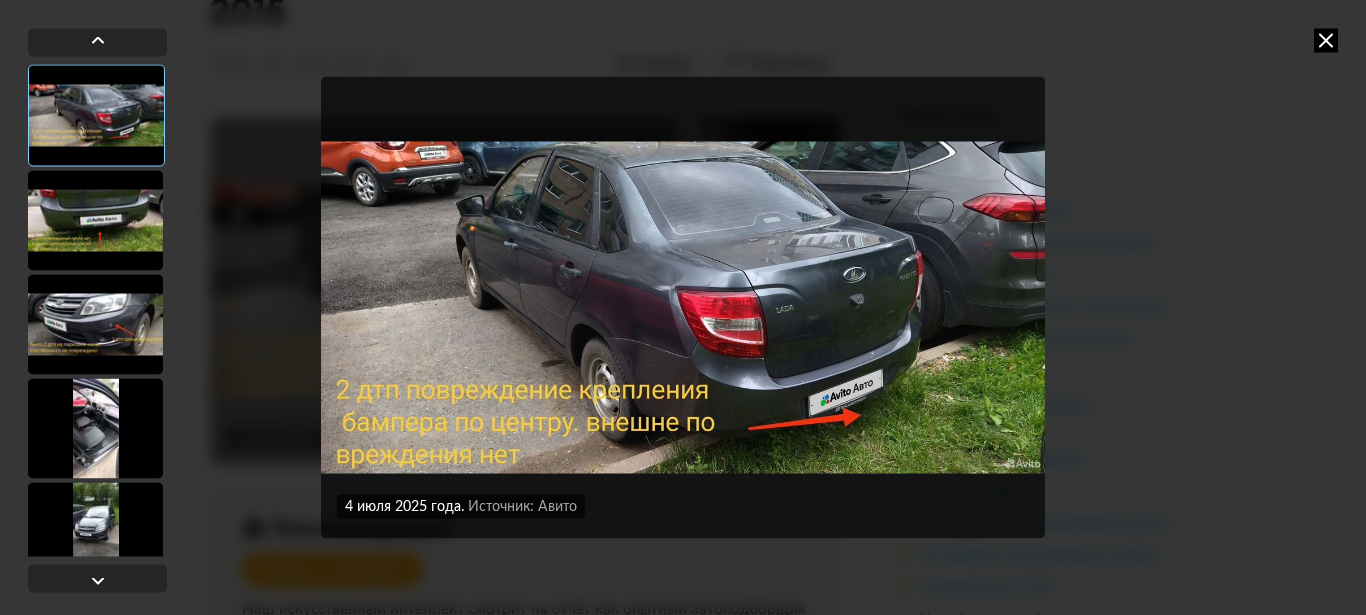 click at bounding box center (95, 220) 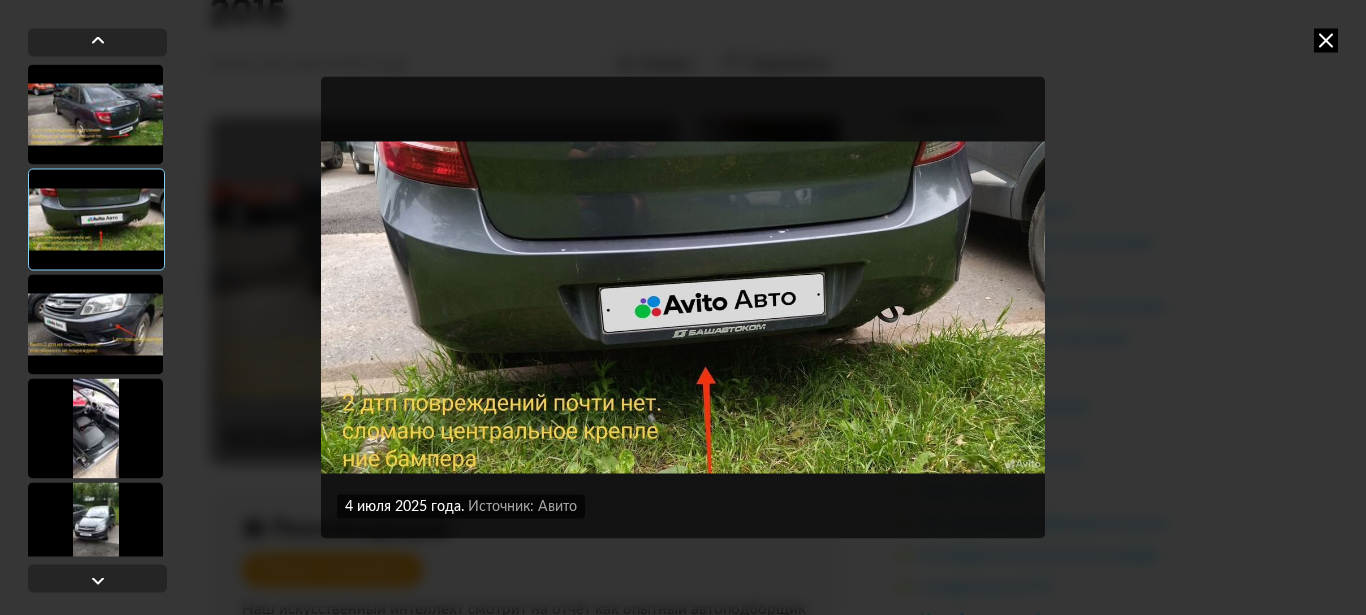 click at bounding box center [95, 324] 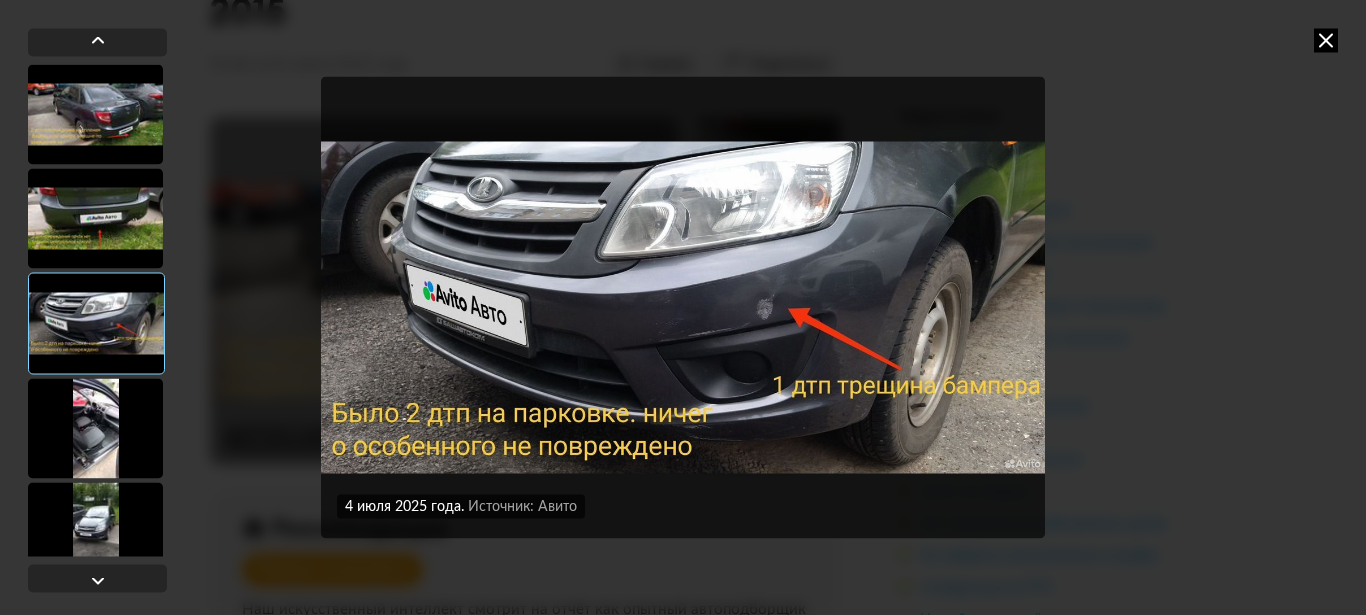 click at bounding box center (95, 428) 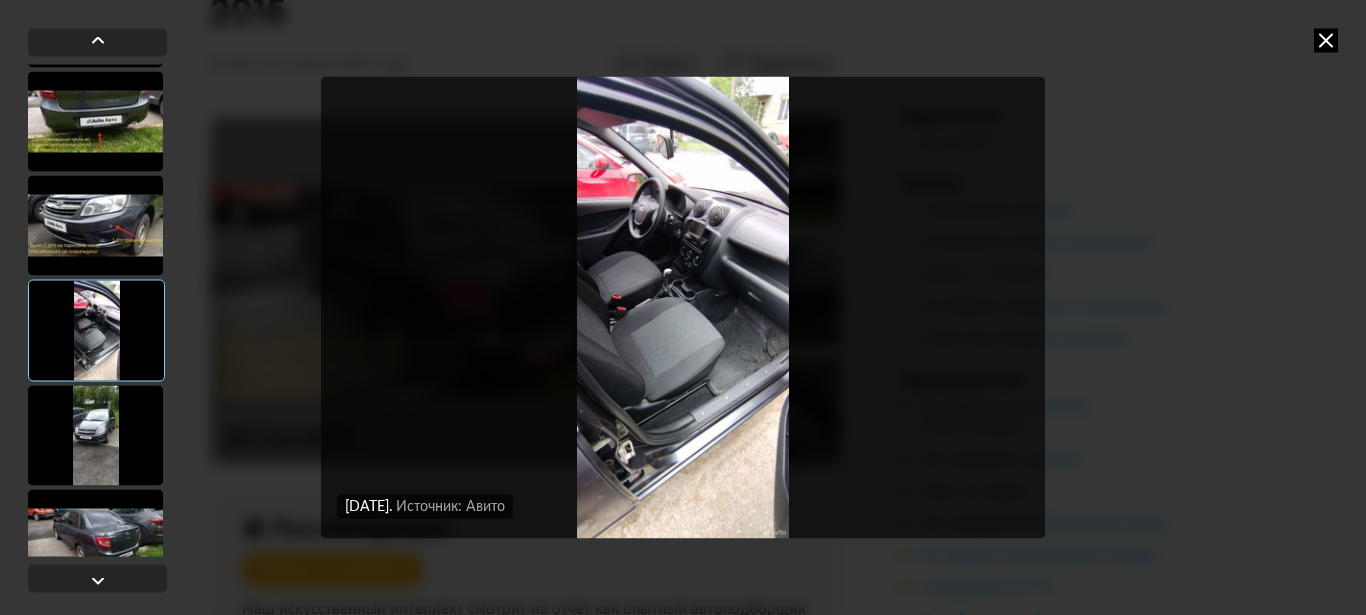 scroll, scrollTop: 168, scrollLeft: 0, axis: vertical 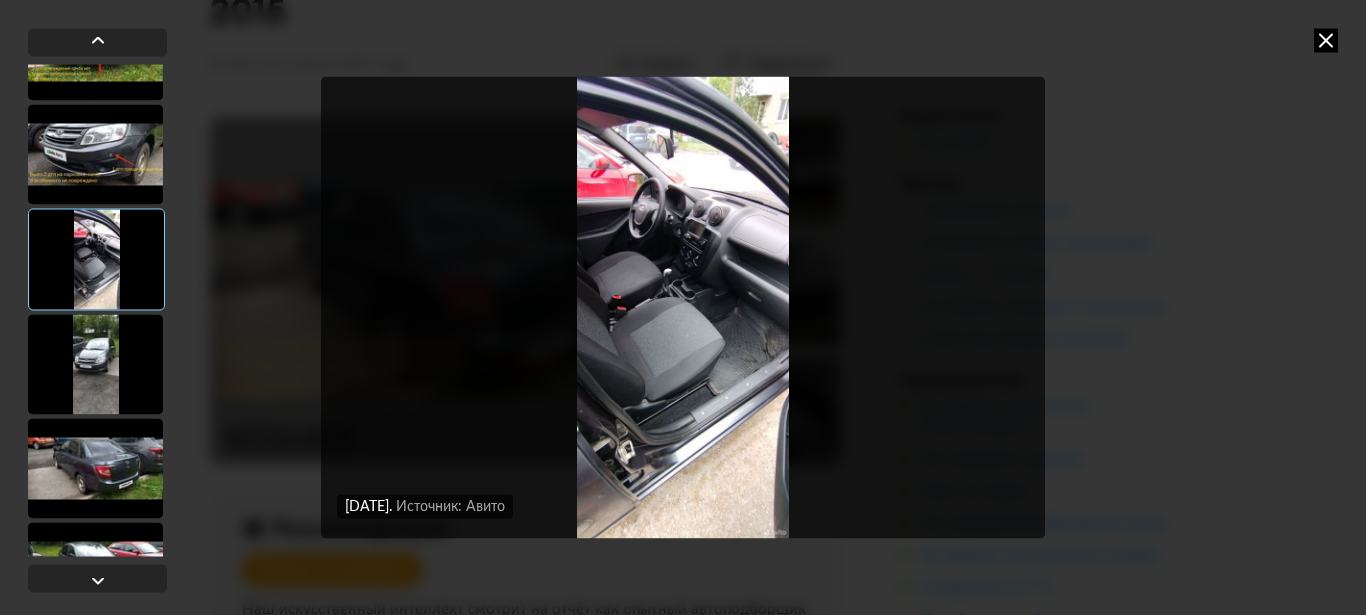 click at bounding box center (95, 364) 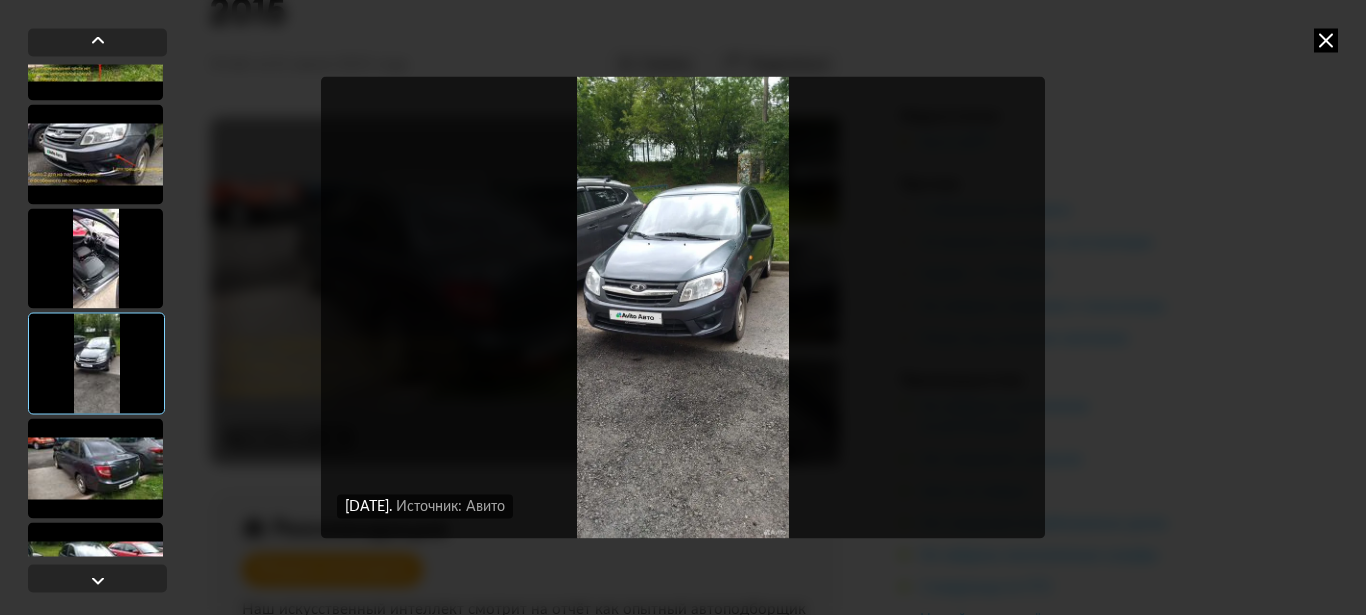 scroll, scrollTop: 252, scrollLeft: 0, axis: vertical 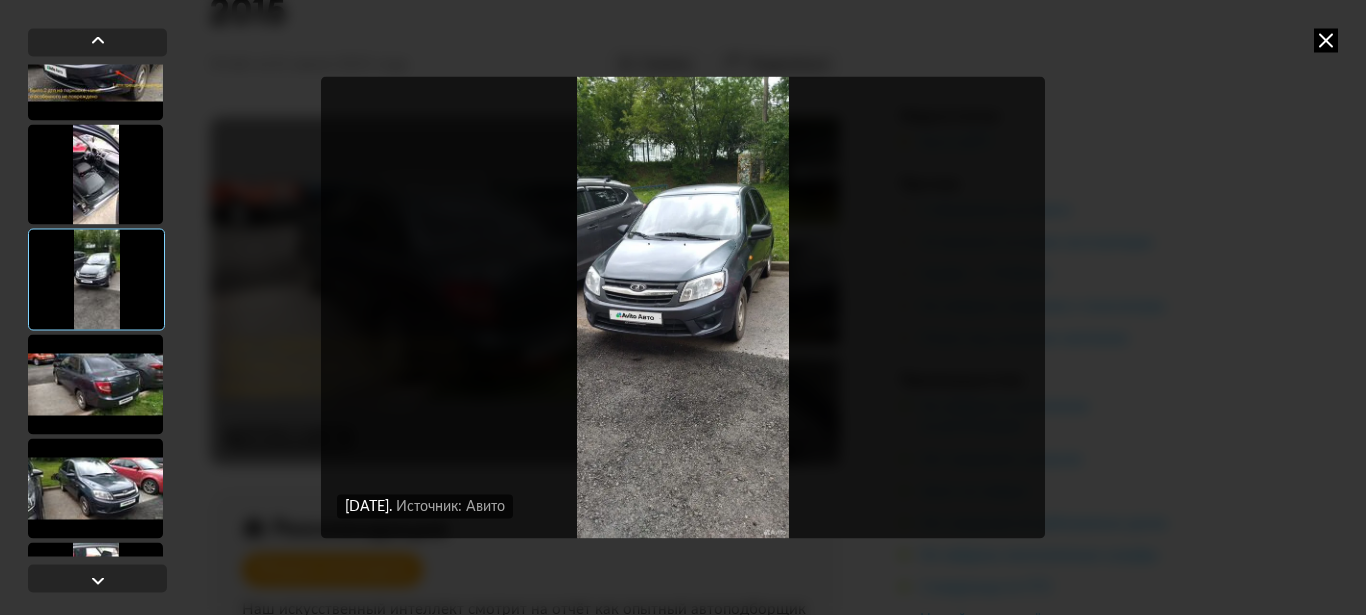click at bounding box center [95, 384] 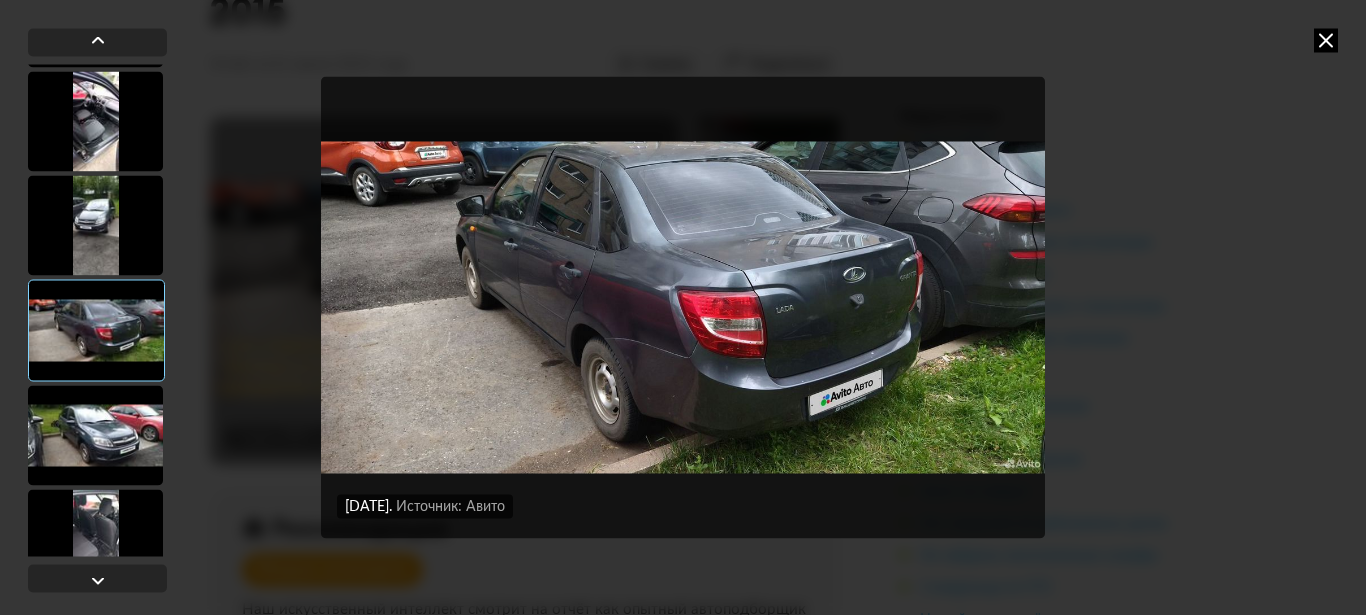 scroll, scrollTop: 336, scrollLeft: 0, axis: vertical 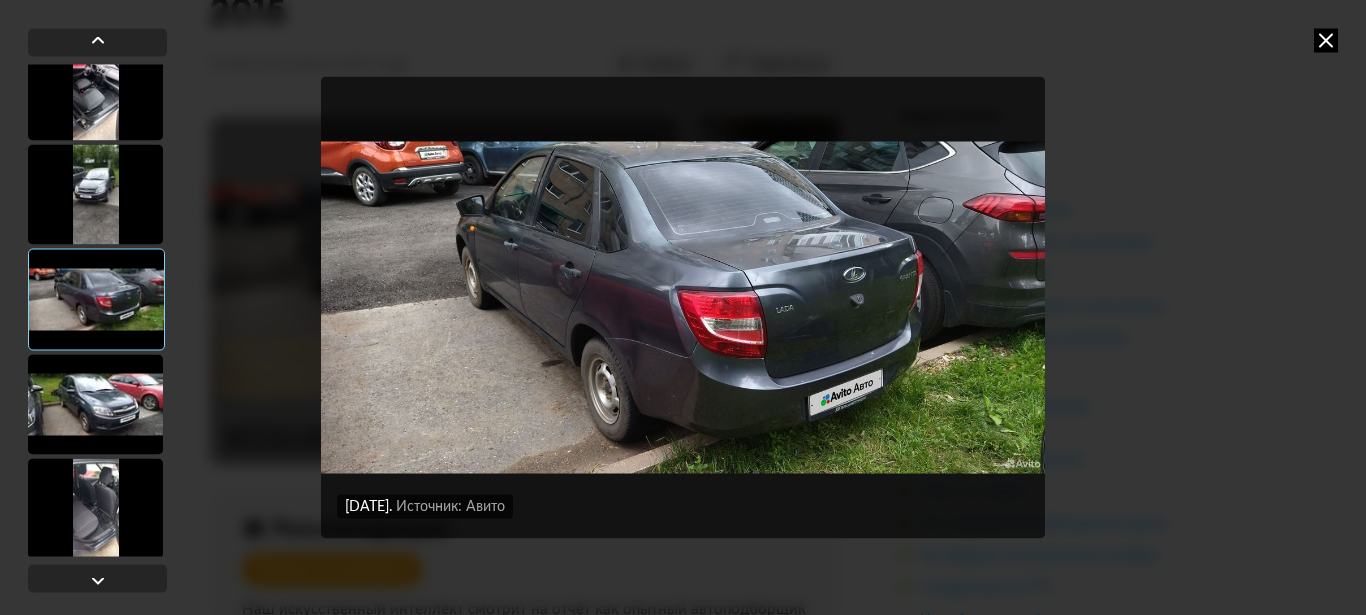 click at bounding box center [95, 404] 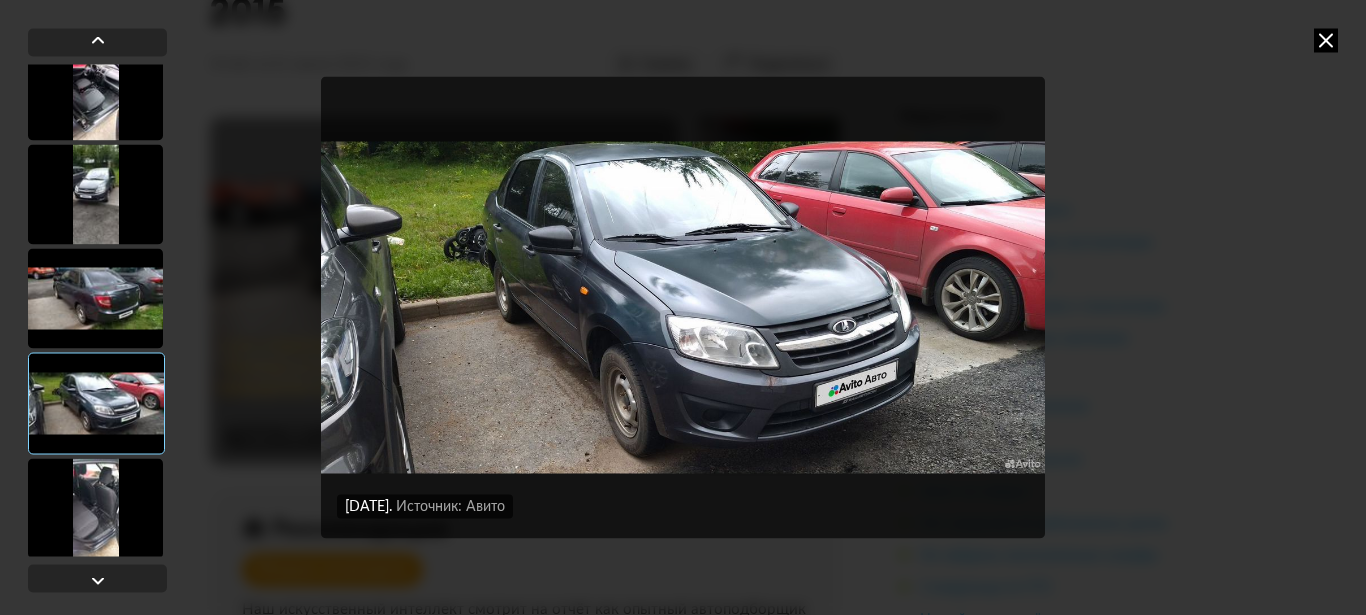 click at bounding box center (95, 508) 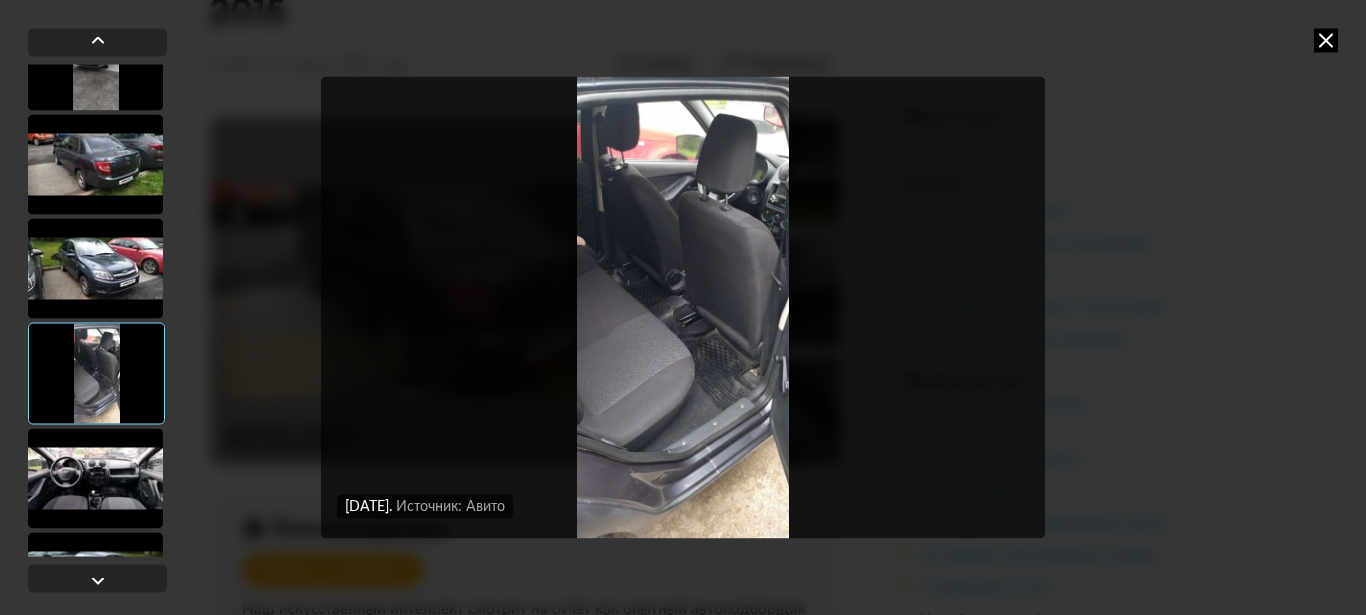 scroll, scrollTop: 504, scrollLeft: 0, axis: vertical 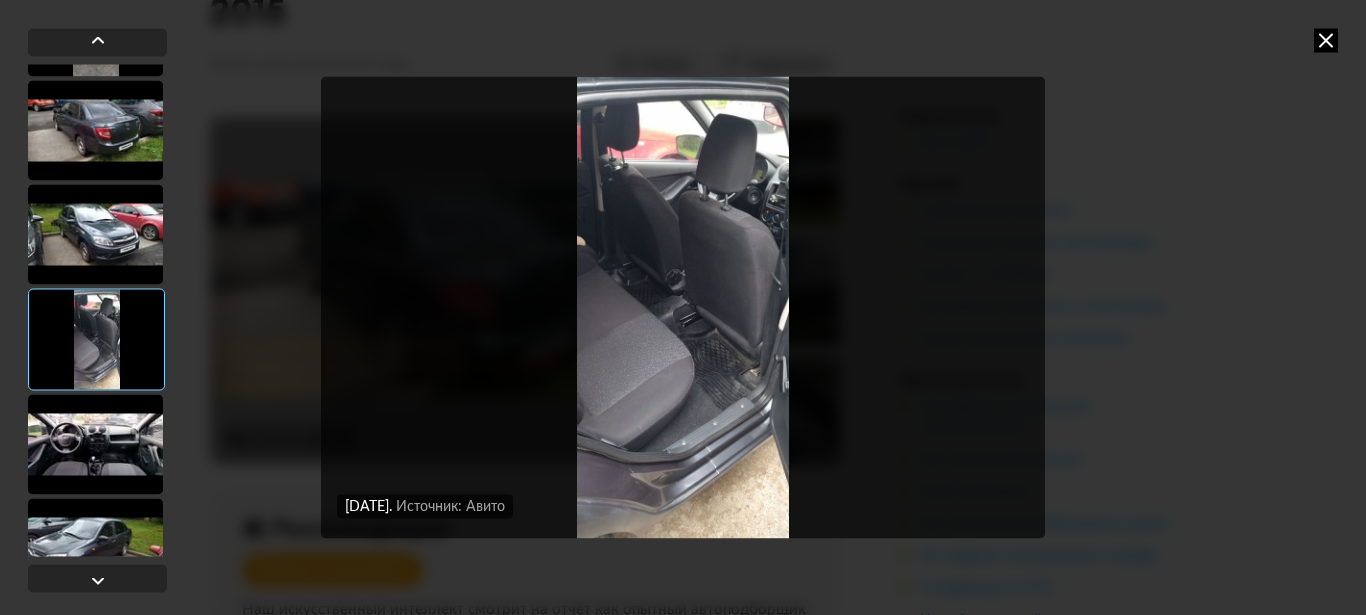 click at bounding box center (95, 444) 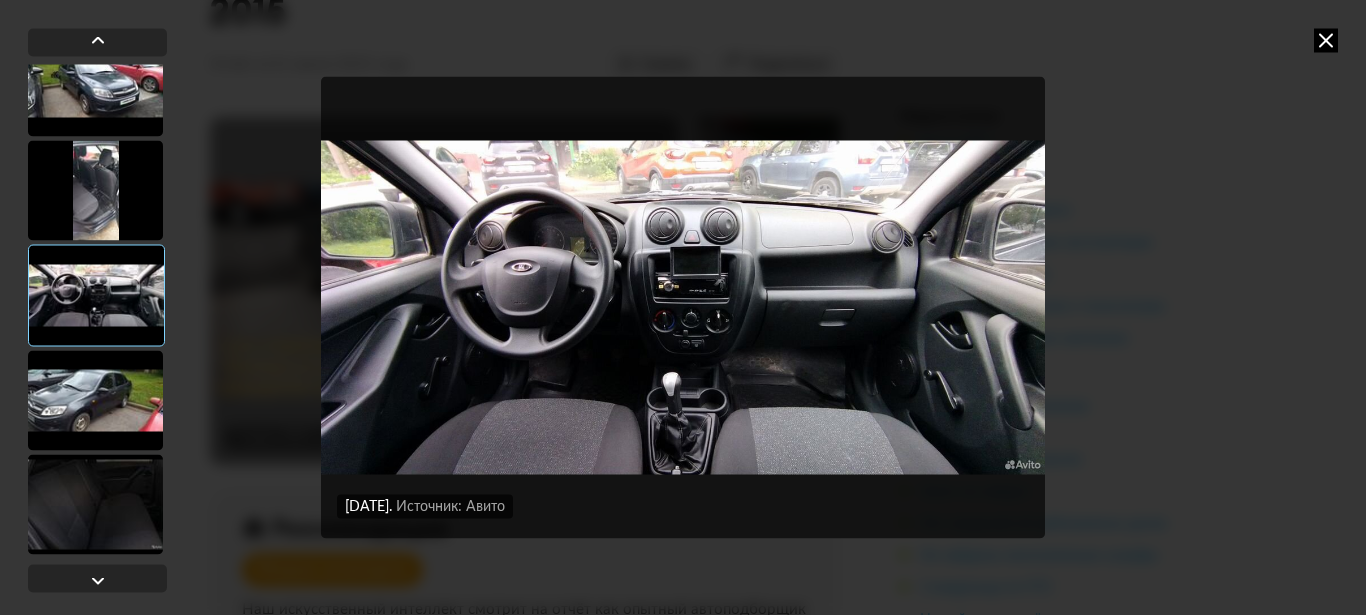 scroll, scrollTop: 672, scrollLeft: 0, axis: vertical 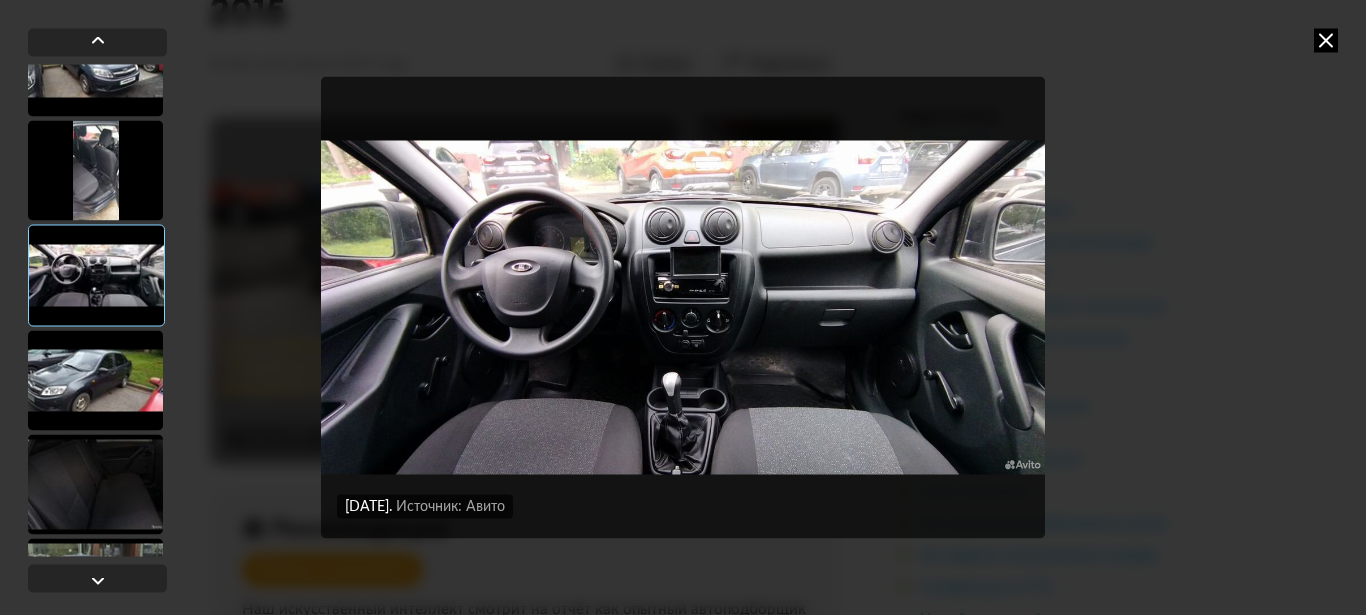 click at bounding box center [95, 380] 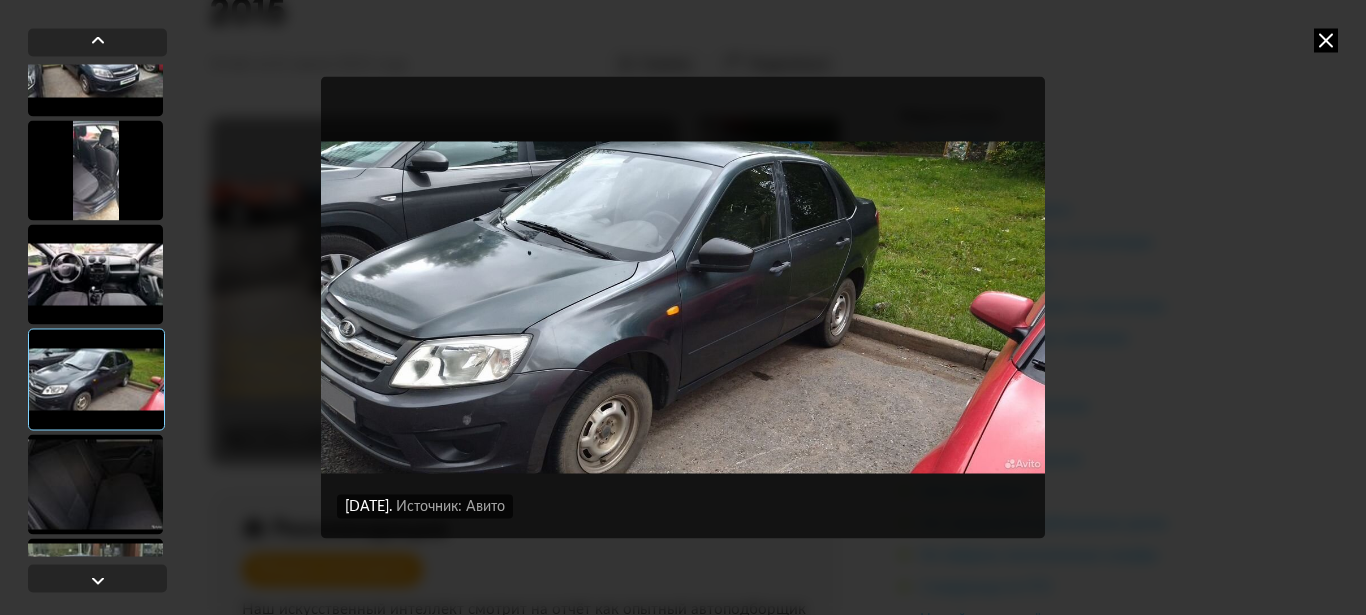 click at bounding box center [95, 484] 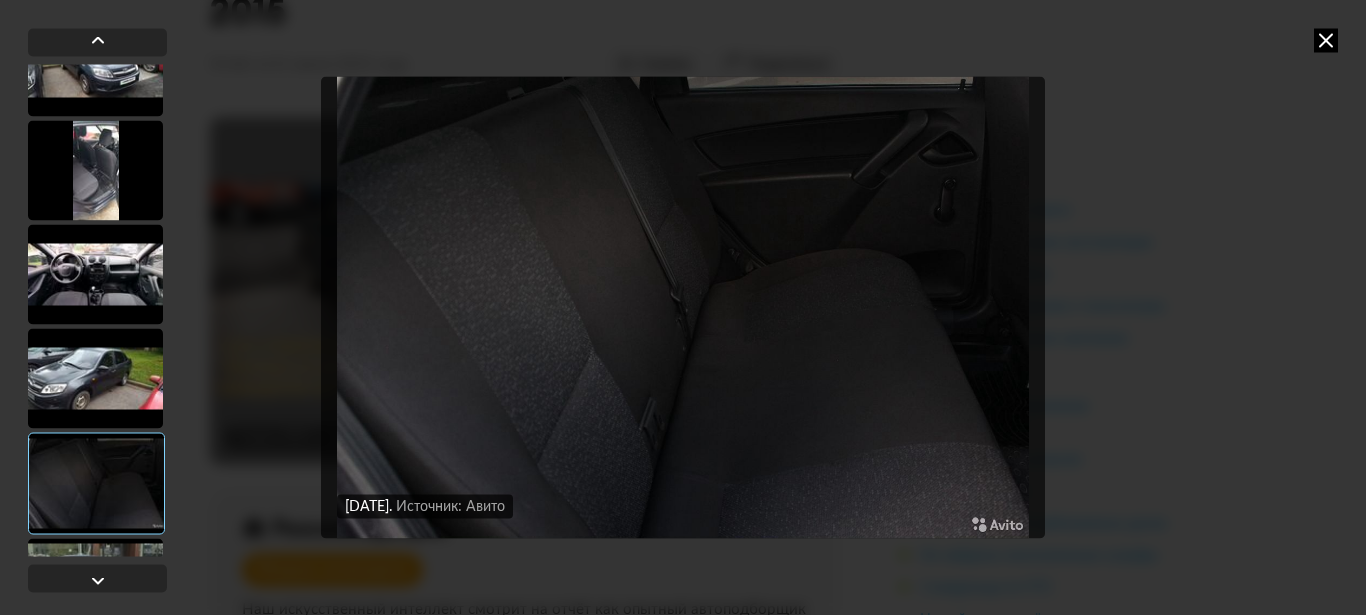 click at bounding box center [95, 378] 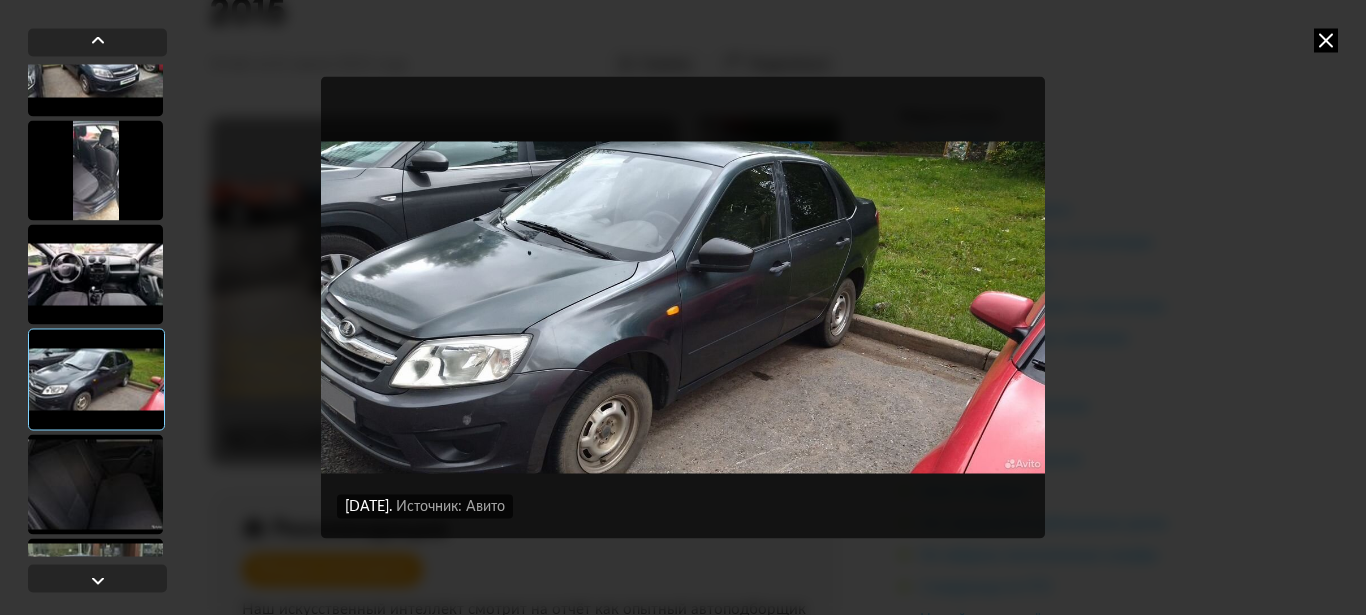 click at bounding box center (95, 484) 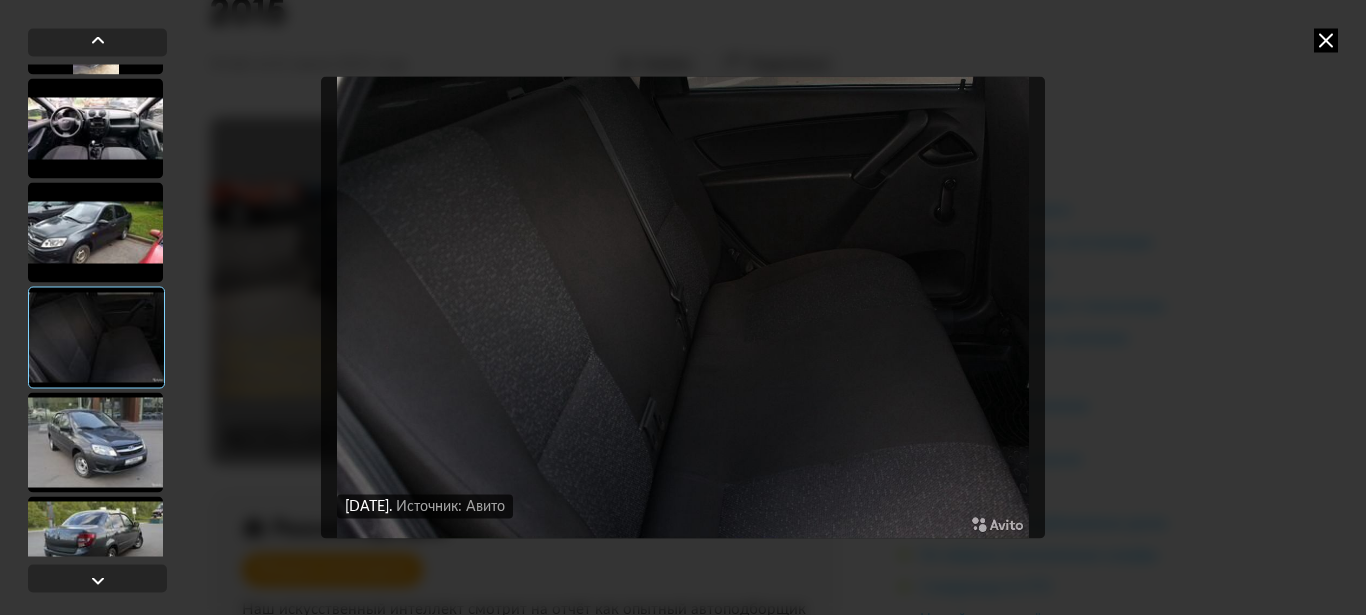 scroll, scrollTop: 840, scrollLeft: 0, axis: vertical 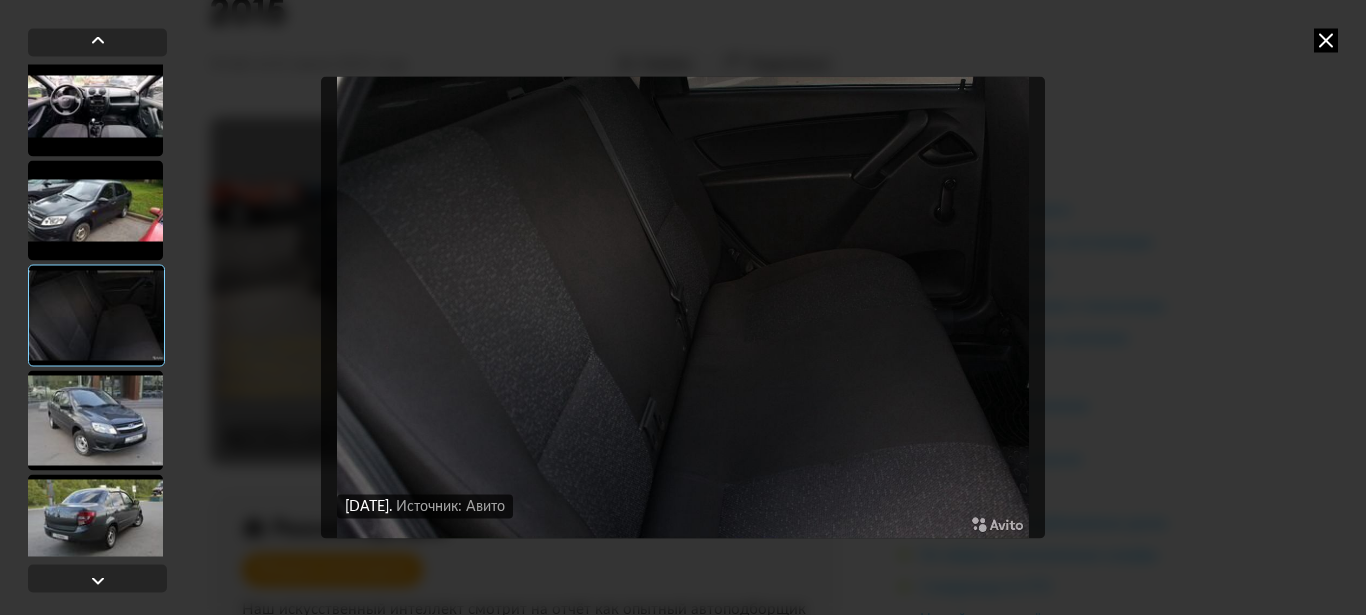 click at bounding box center (95, 420) 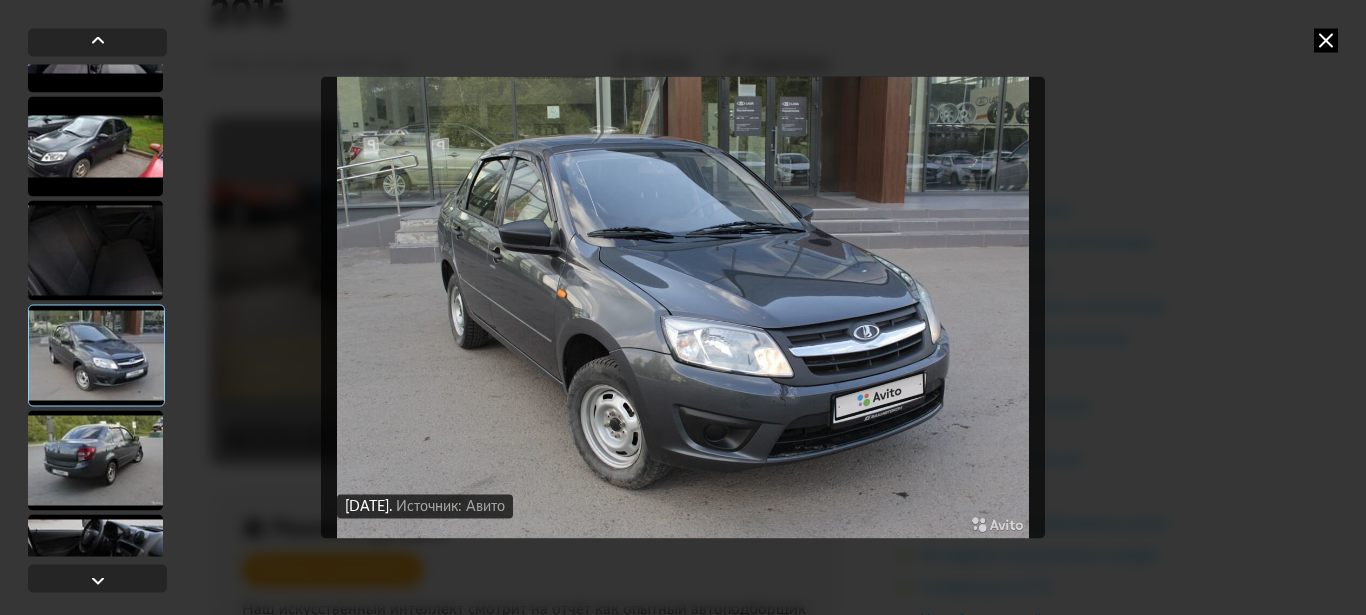 scroll, scrollTop: 924, scrollLeft: 0, axis: vertical 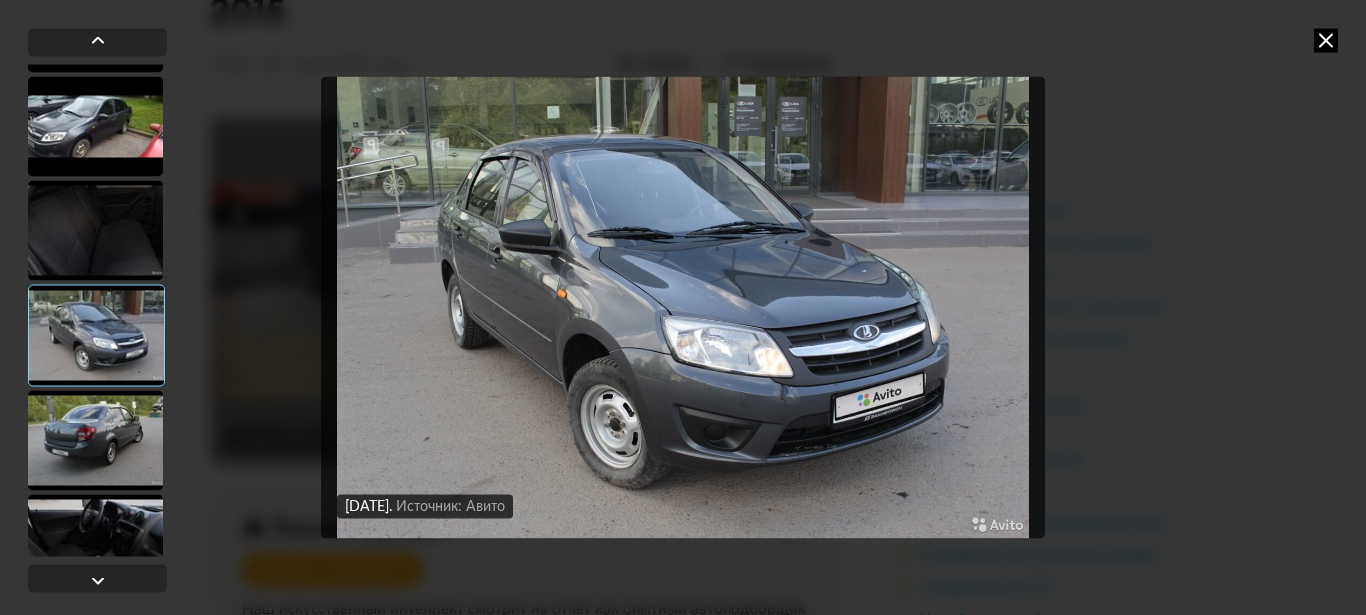 click at bounding box center (95, 440) 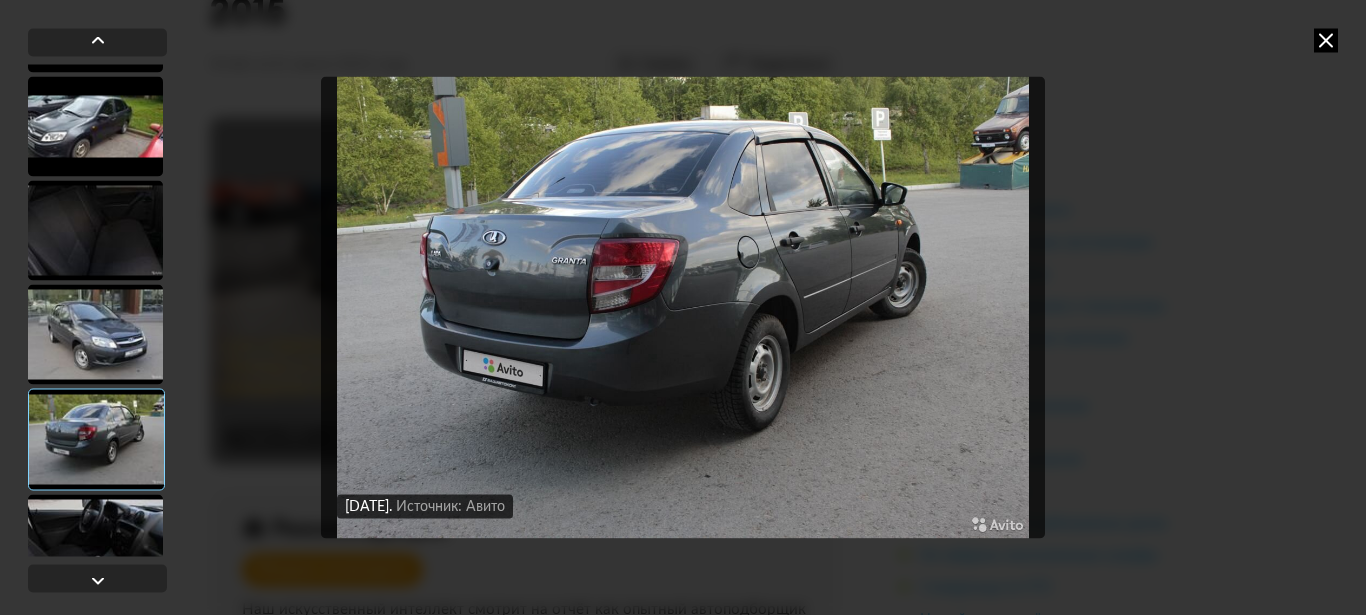 scroll, scrollTop: 1092, scrollLeft: 0, axis: vertical 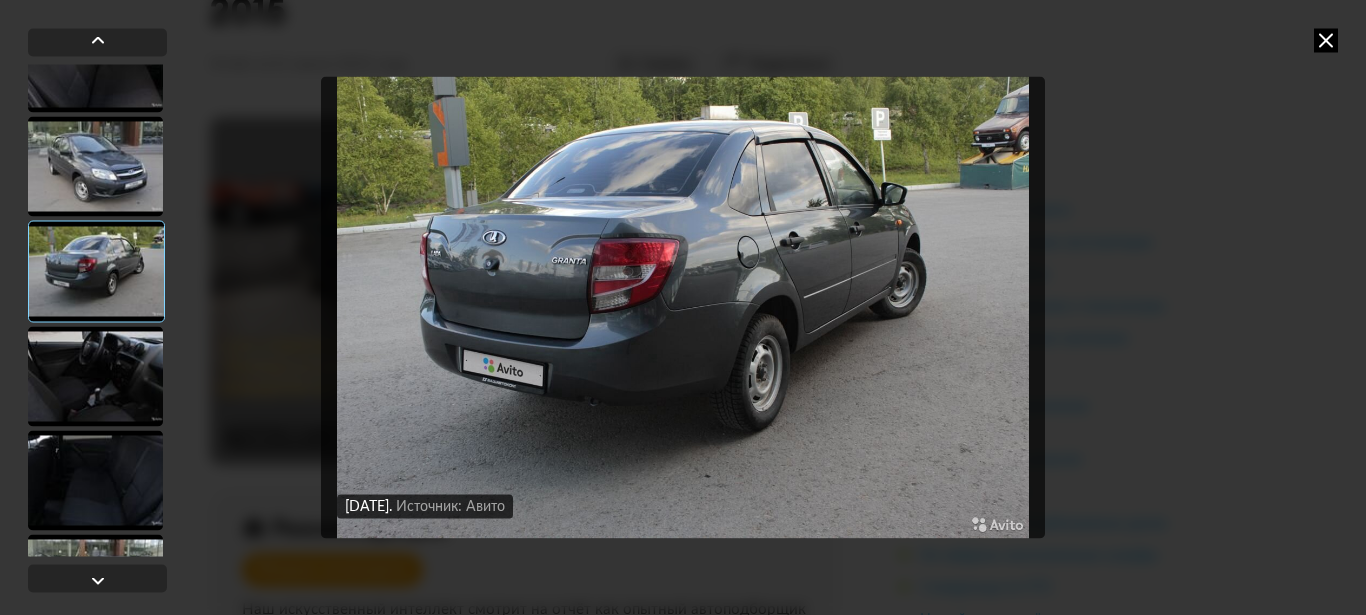 click at bounding box center [95, 376] 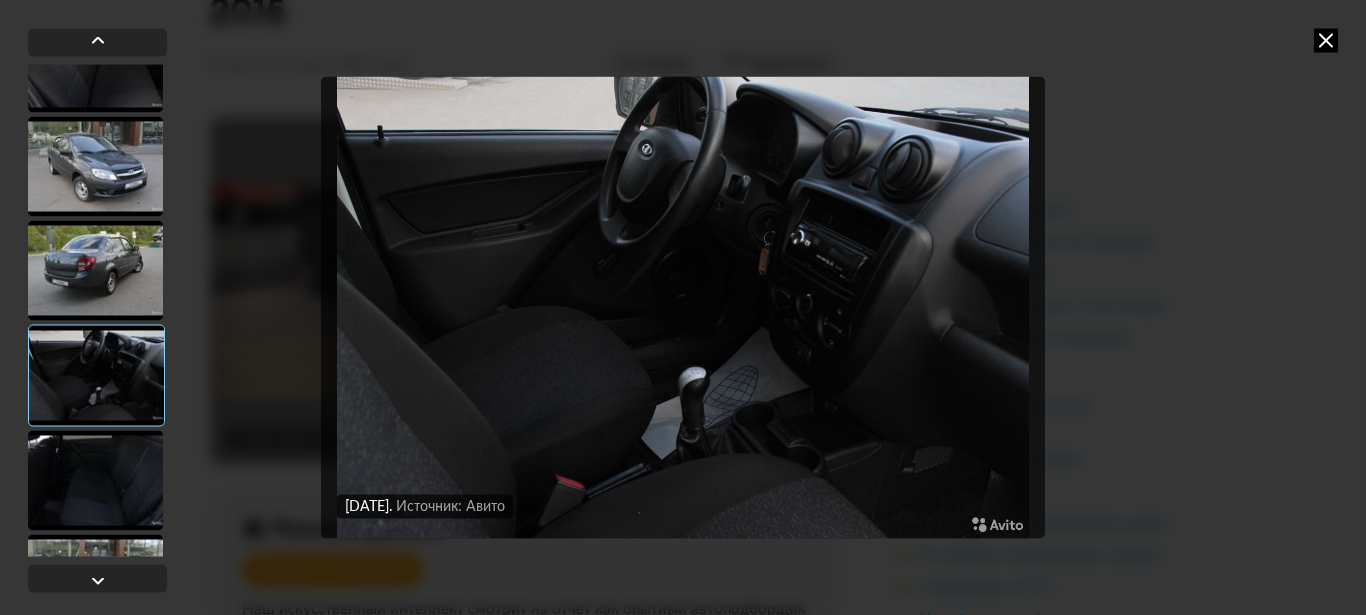 click at bounding box center [95, 480] 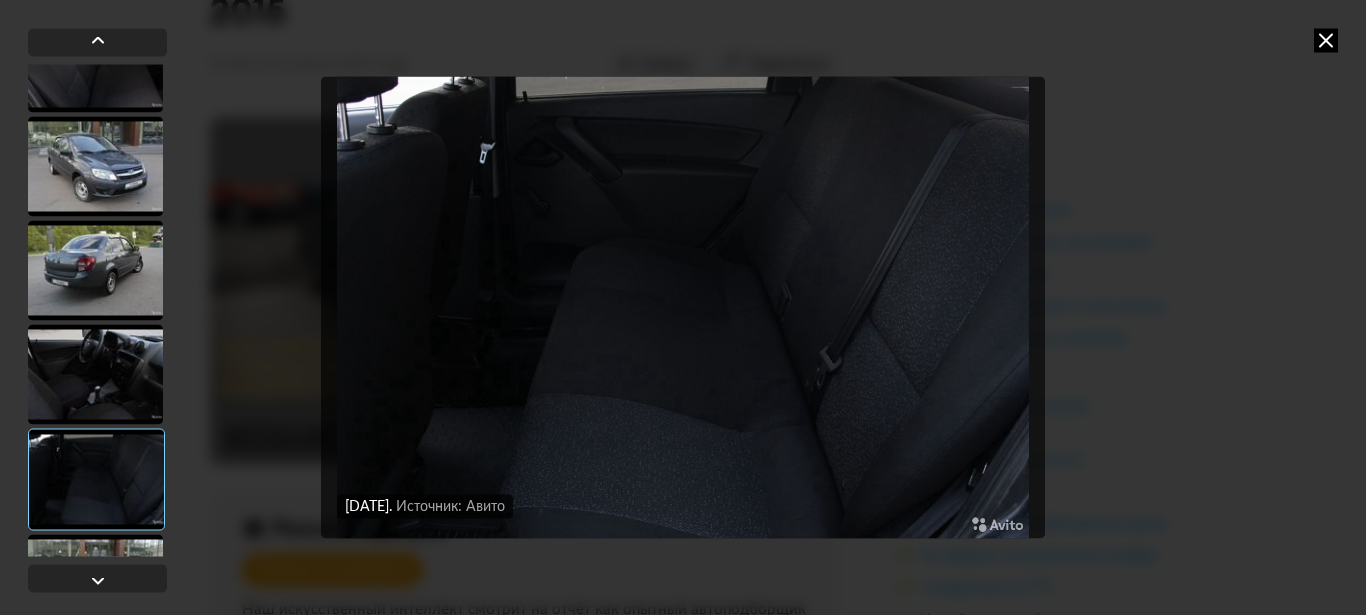 click at bounding box center [95, 374] 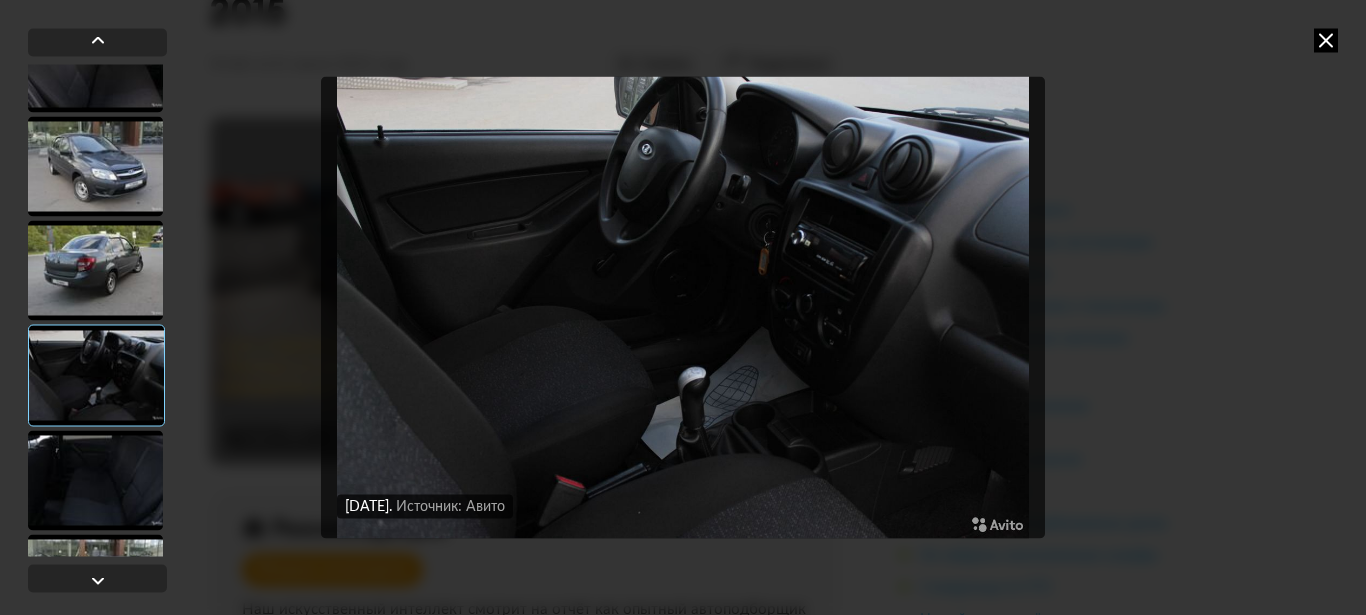 click at bounding box center (95, 480) 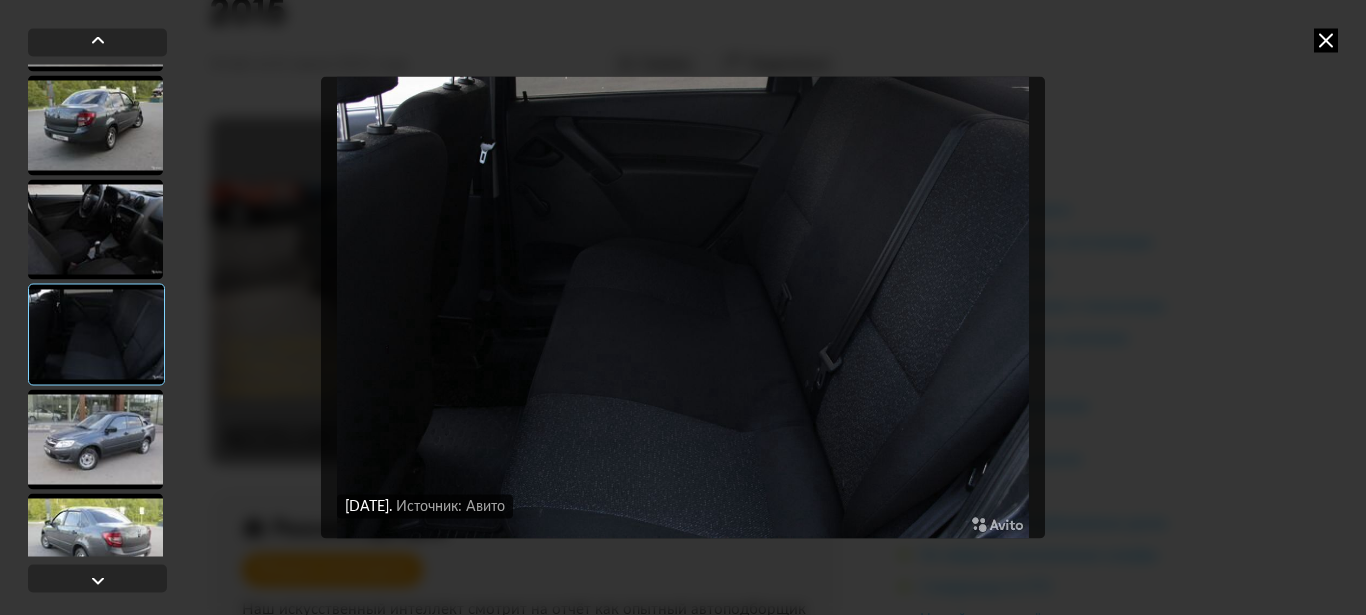 scroll, scrollTop: 1260, scrollLeft: 0, axis: vertical 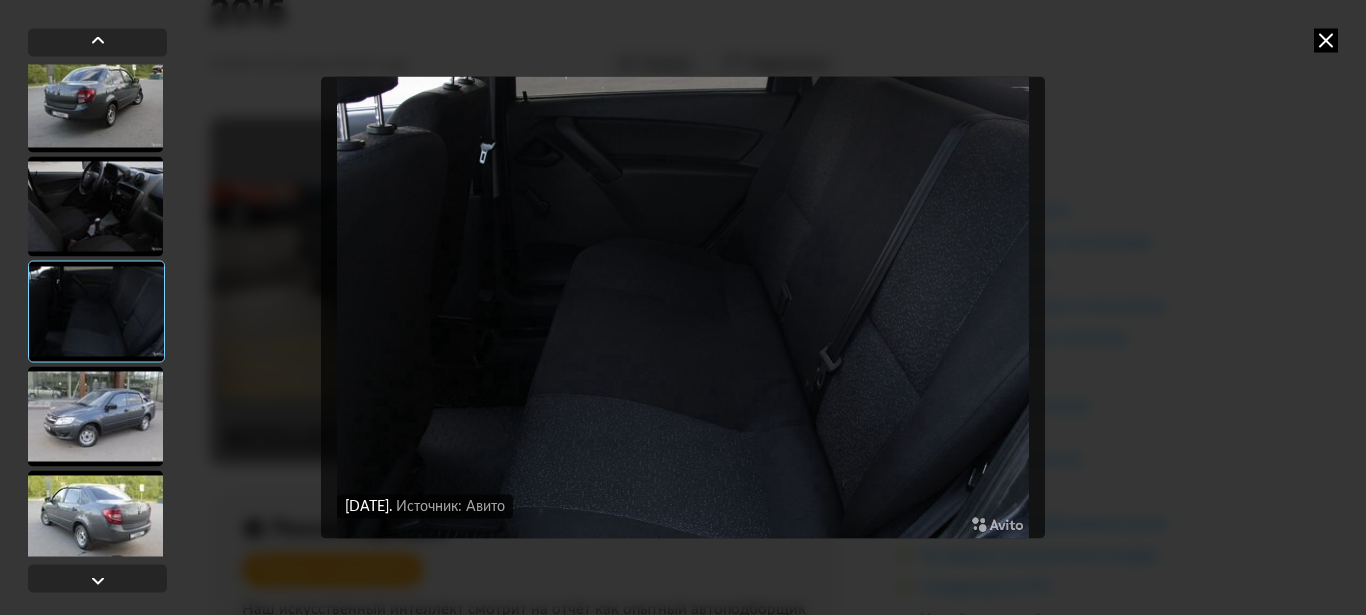 click at bounding box center (95, 416) 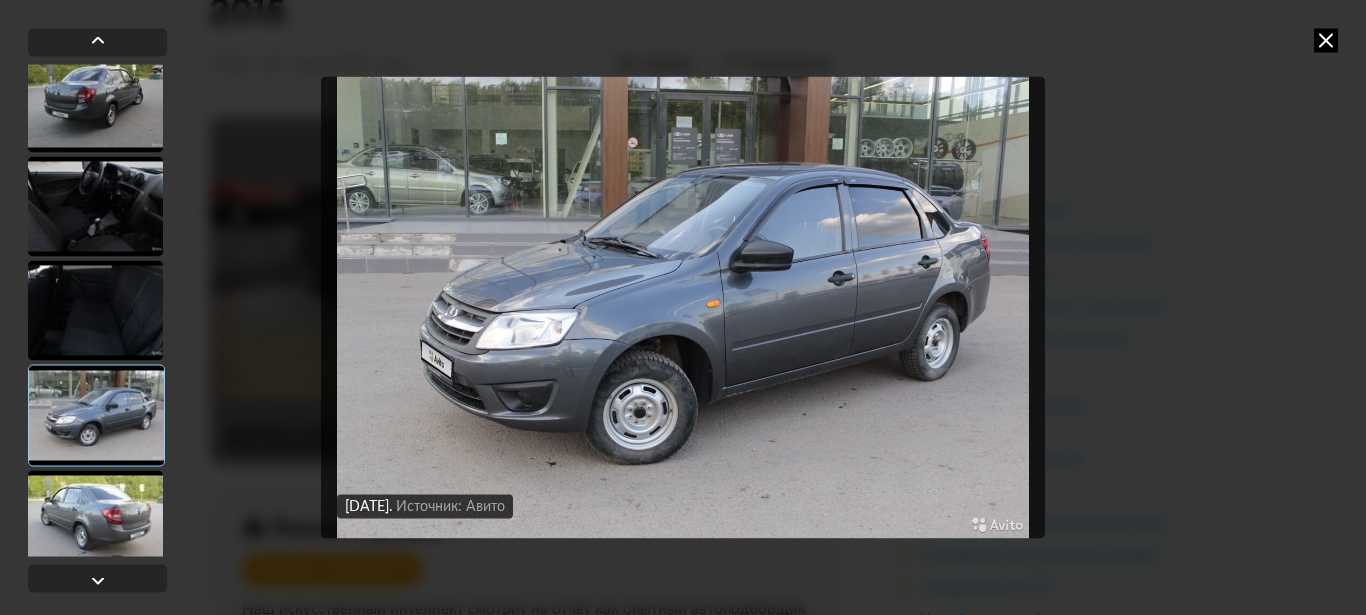 click at bounding box center [95, 520] 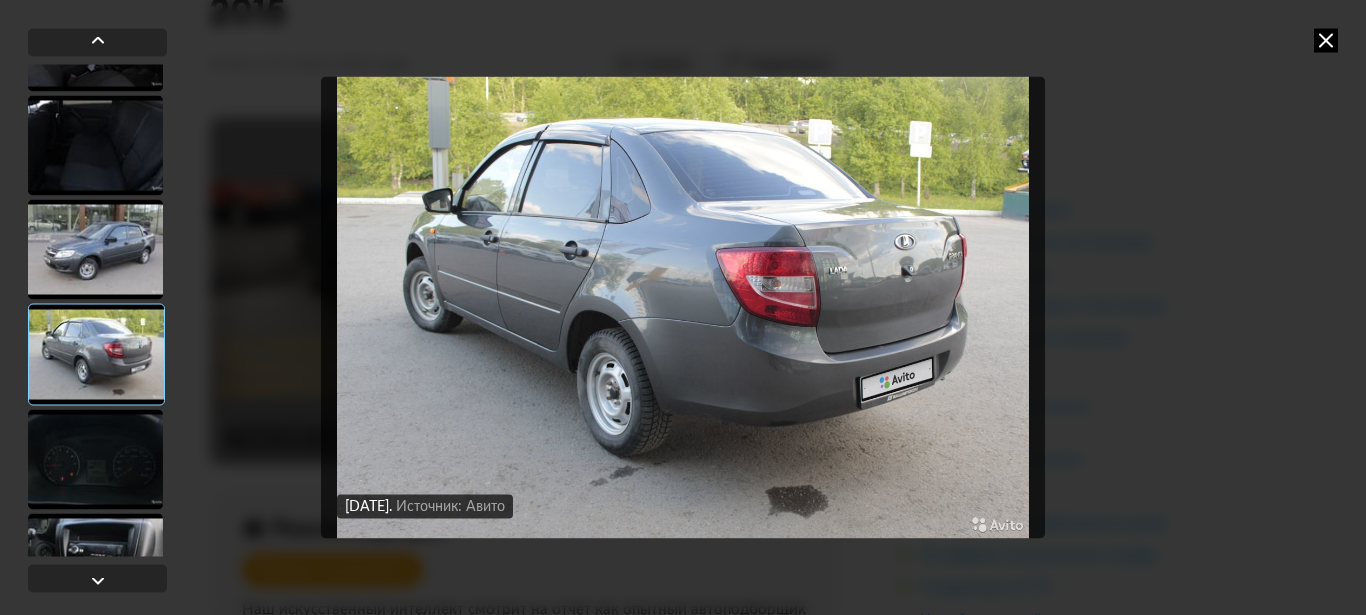 scroll, scrollTop: 1428, scrollLeft: 0, axis: vertical 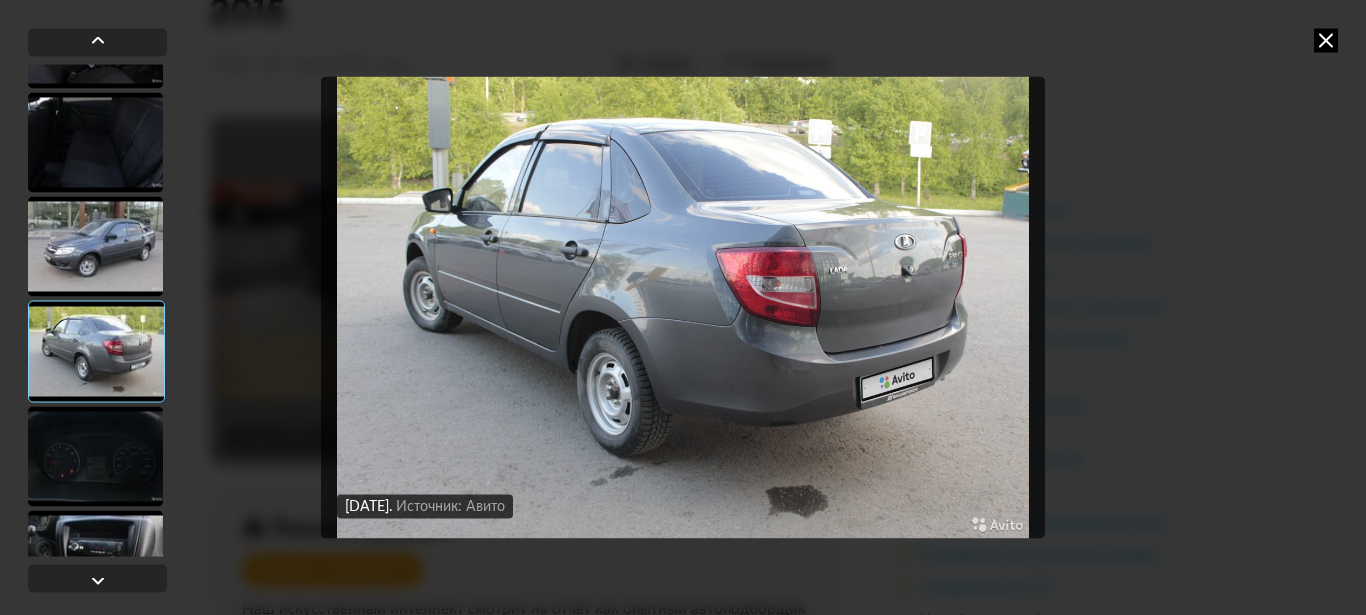 click at bounding box center (95, 456) 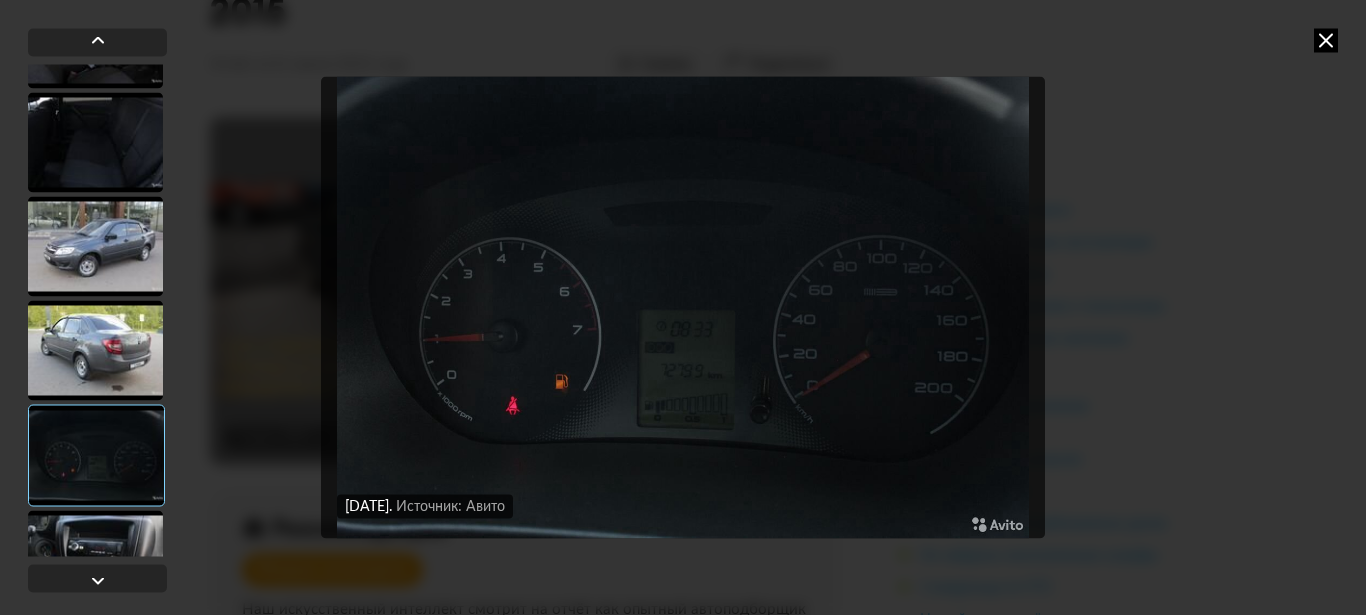 scroll, scrollTop: 1503, scrollLeft: 0, axis: vertical 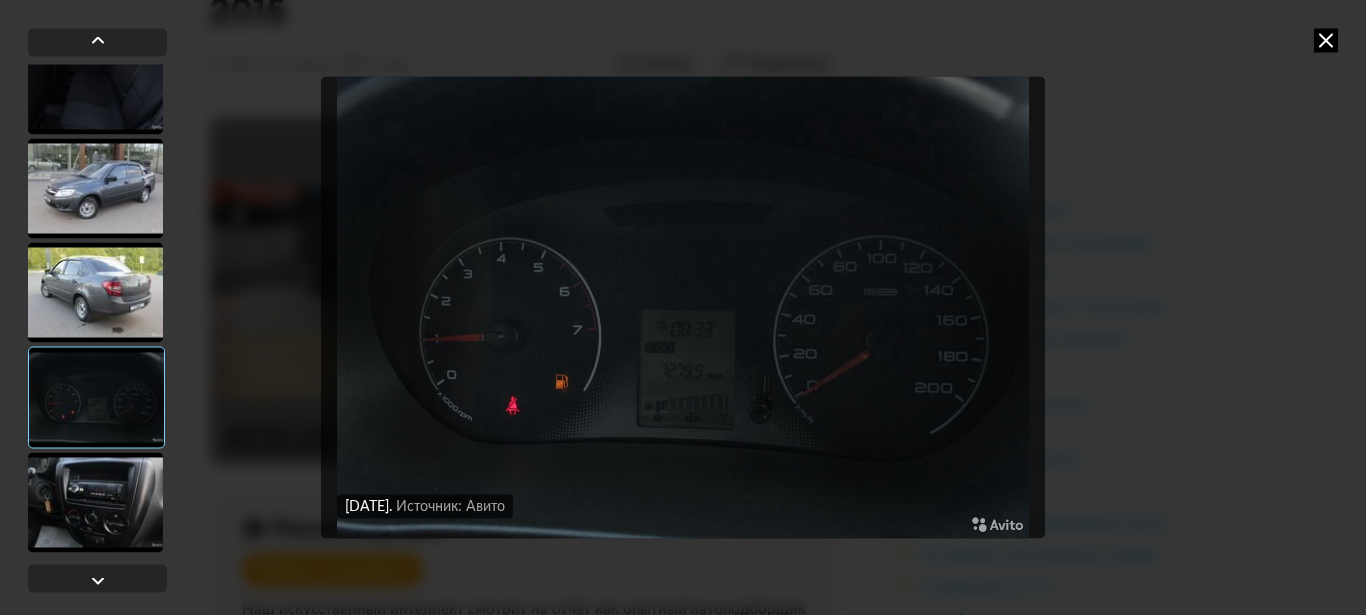 click at bounding box center [95, 502] 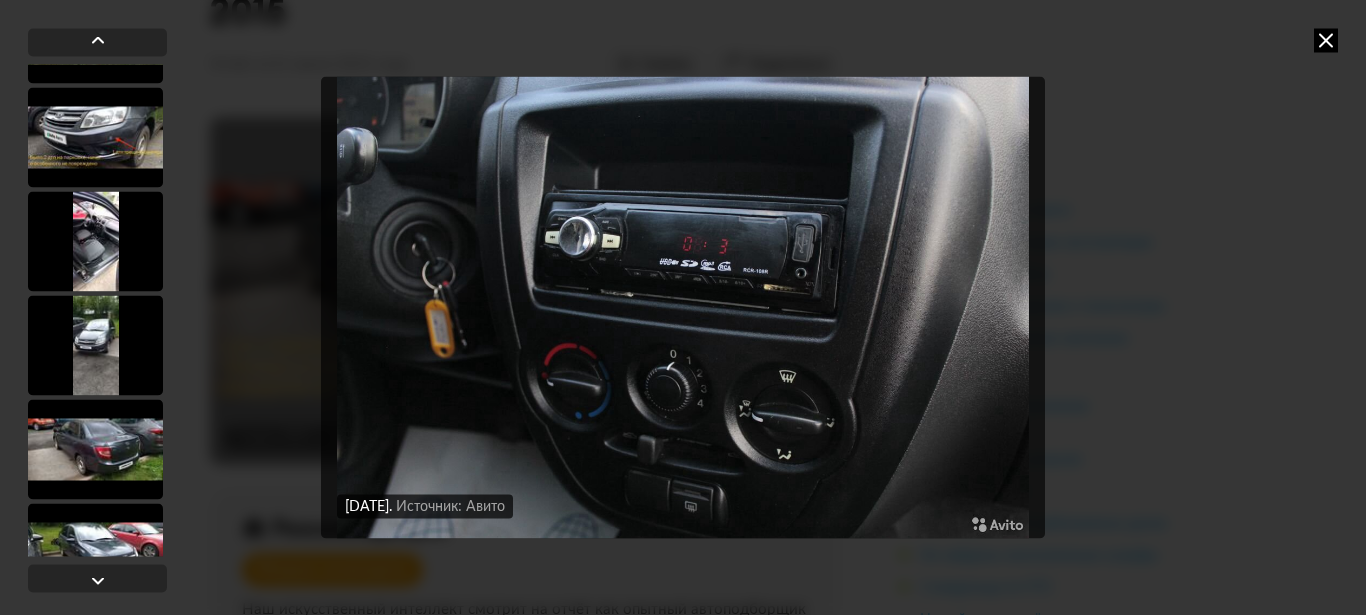 scroll, scrollTop: 159, scrollLeft: 0, axis: vertical 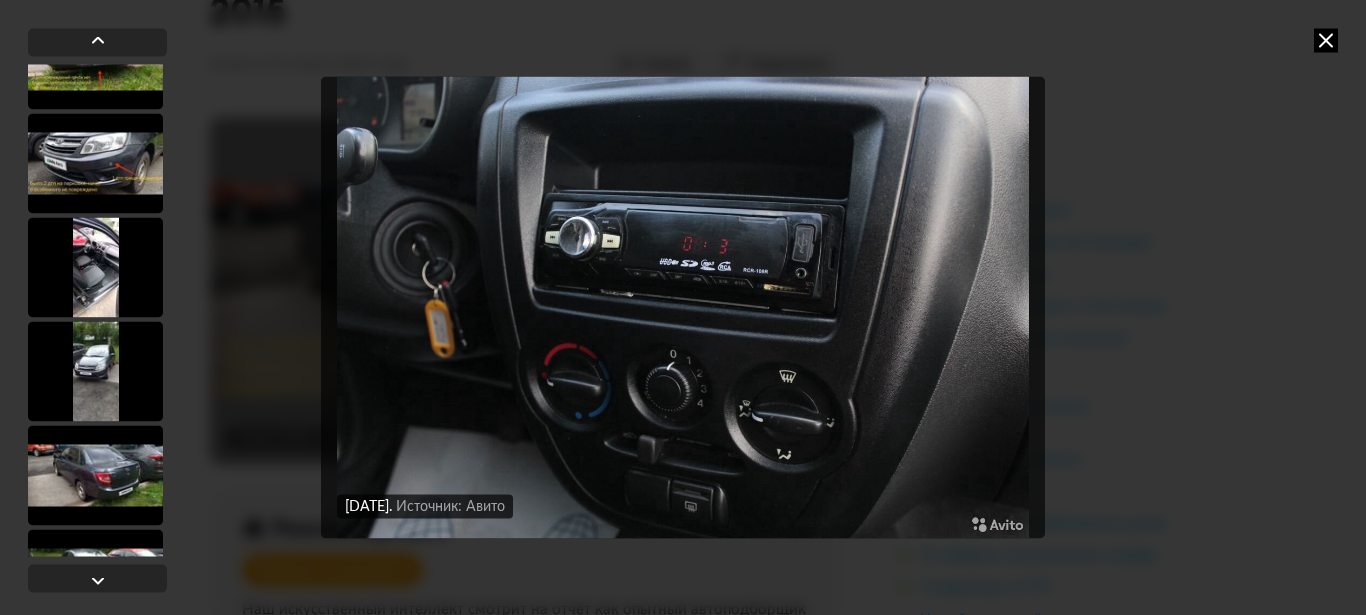 click at bounding box center (95, 267) 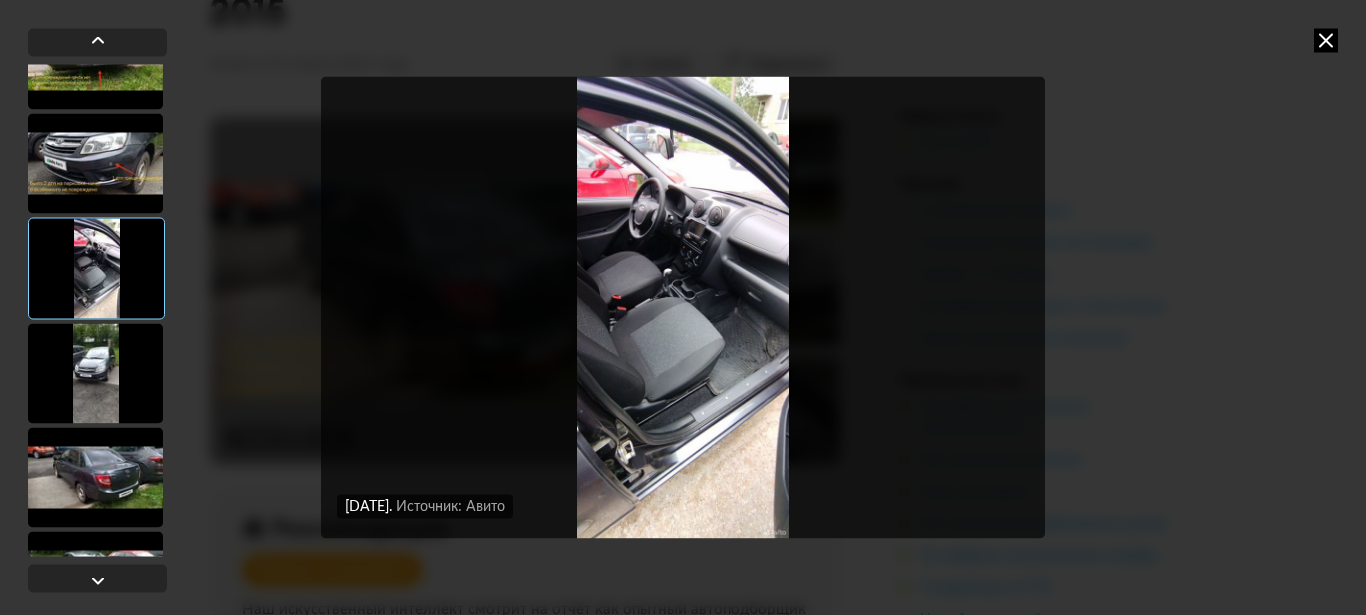 click at bounding box center [683, 307] 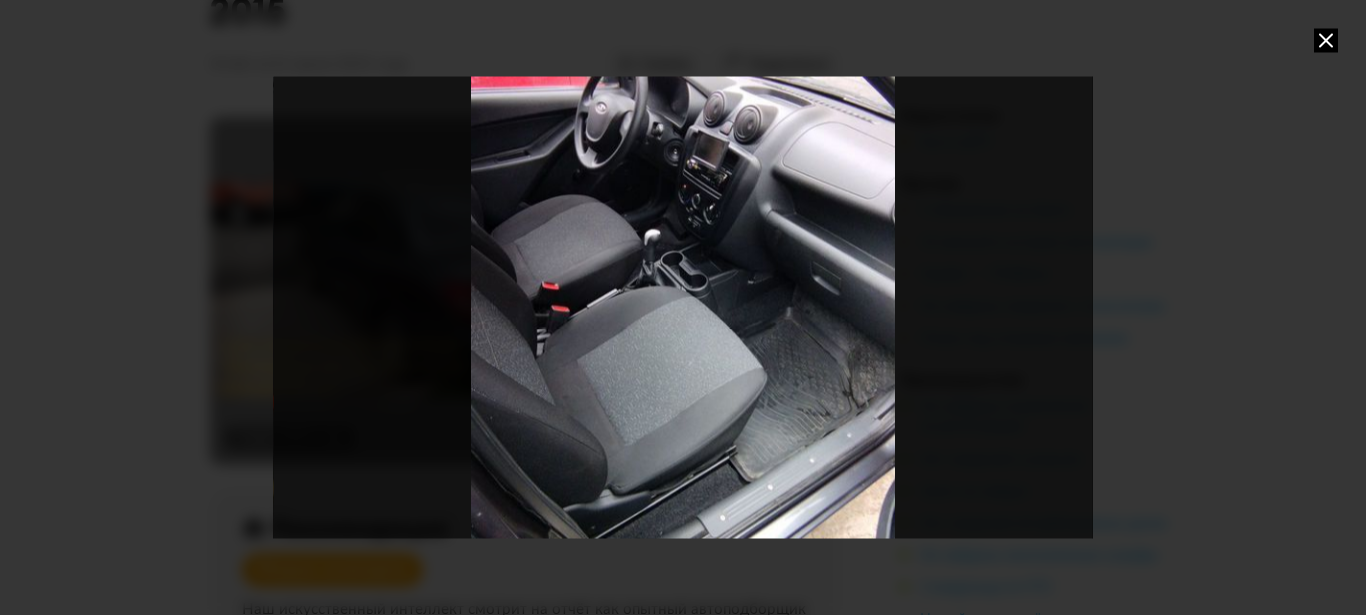 click at bounding box center [682, 307] 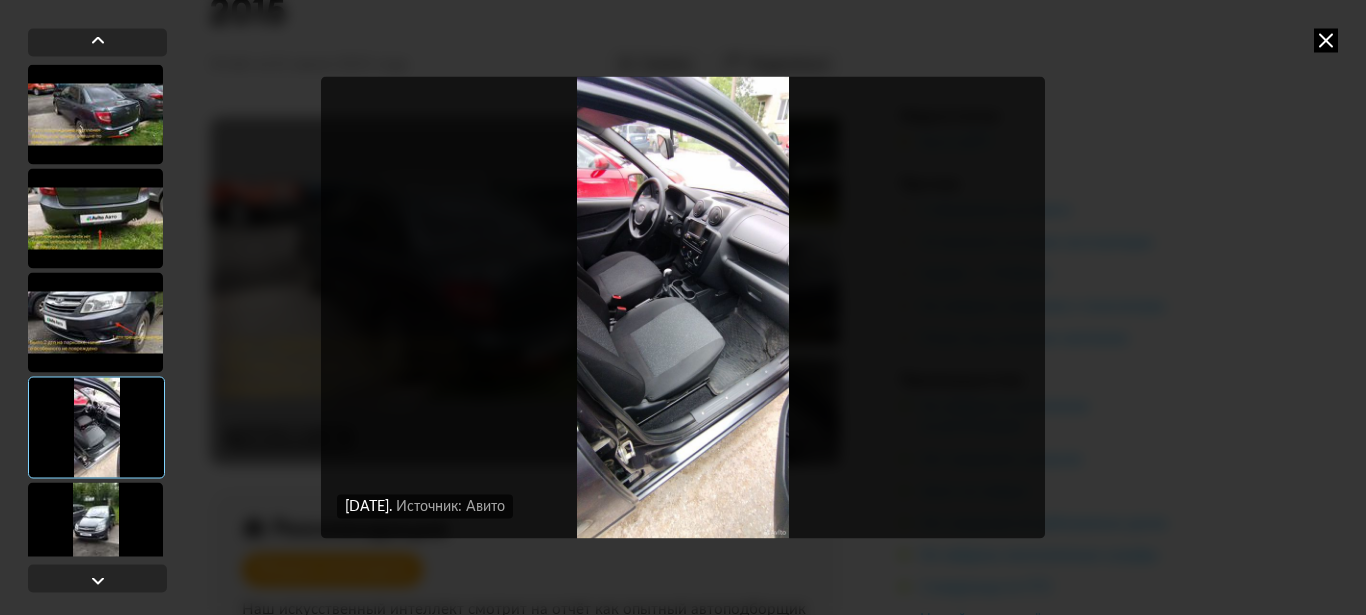 click at bounding box center [683, 307] 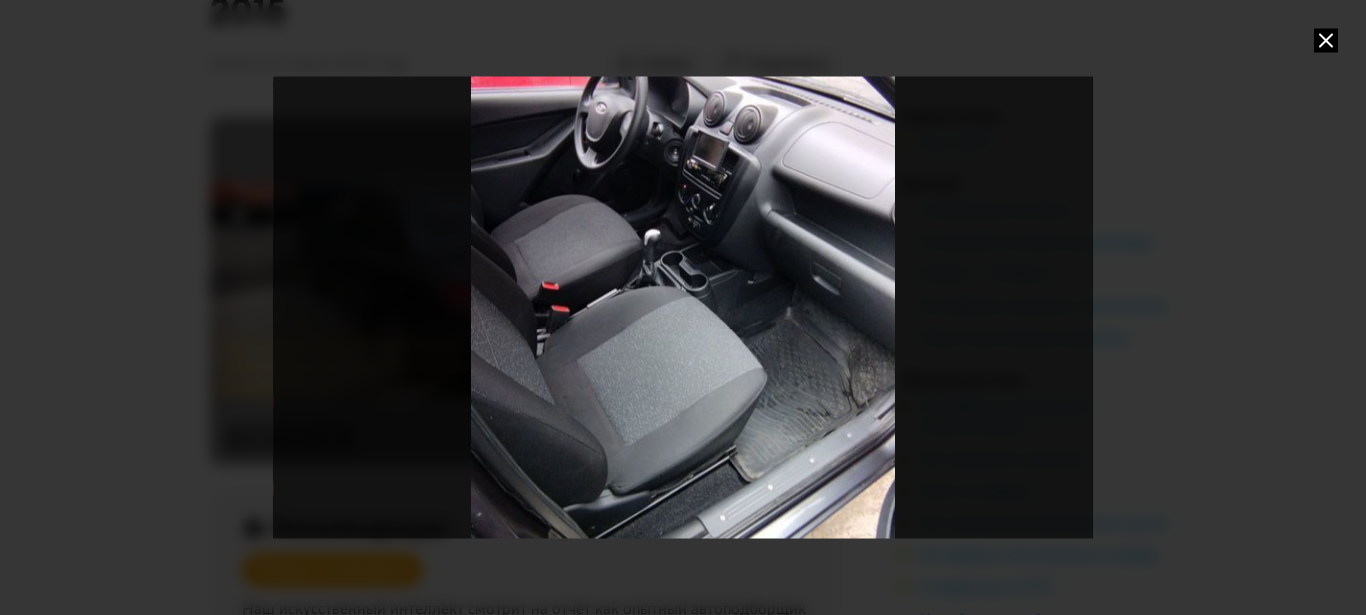 click at bounding box center [682, 307] 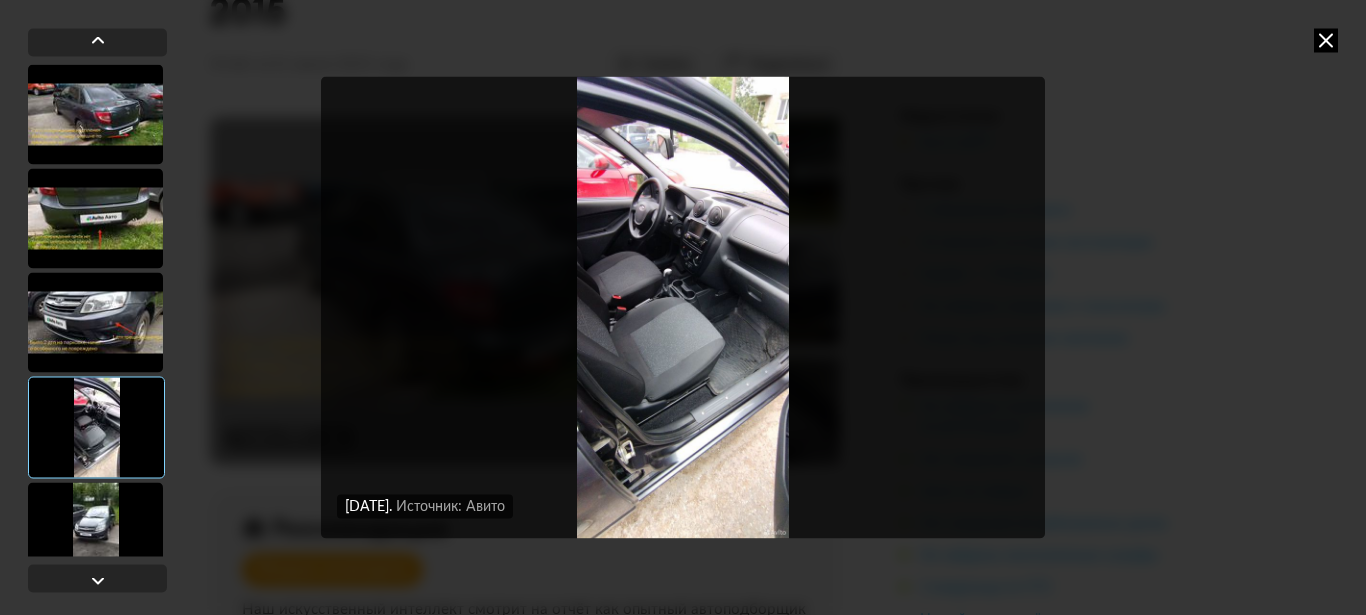 click at bounding box center [95, 114] 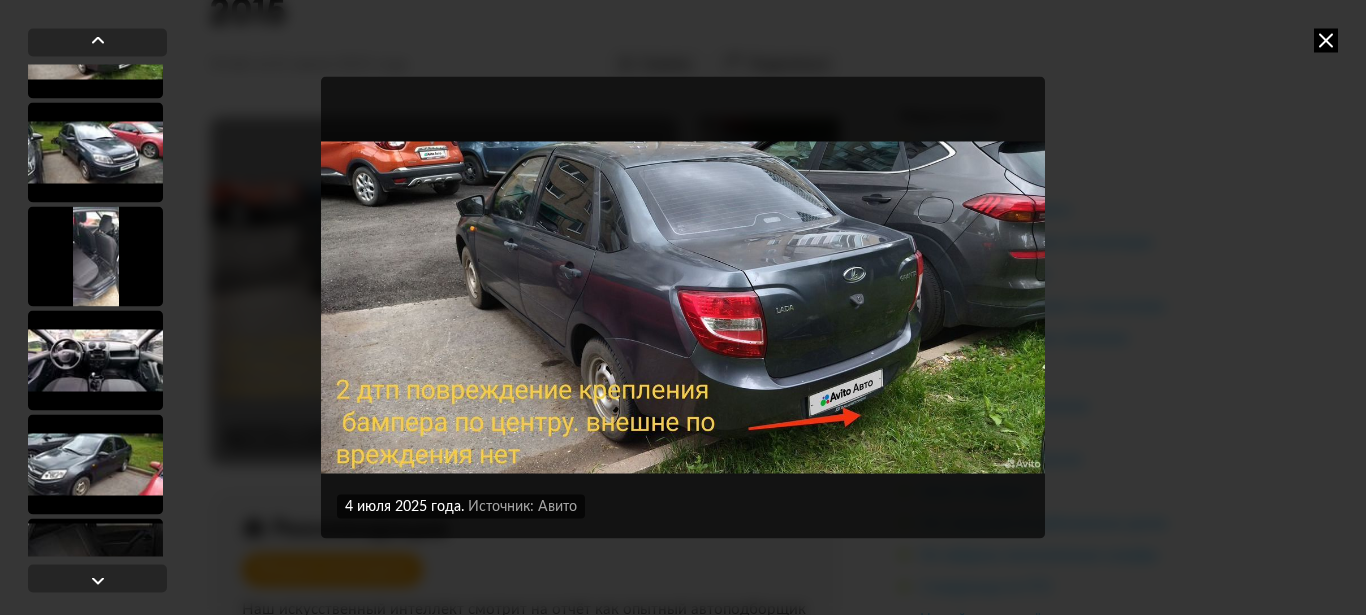 click at bounding box center (95, 464) 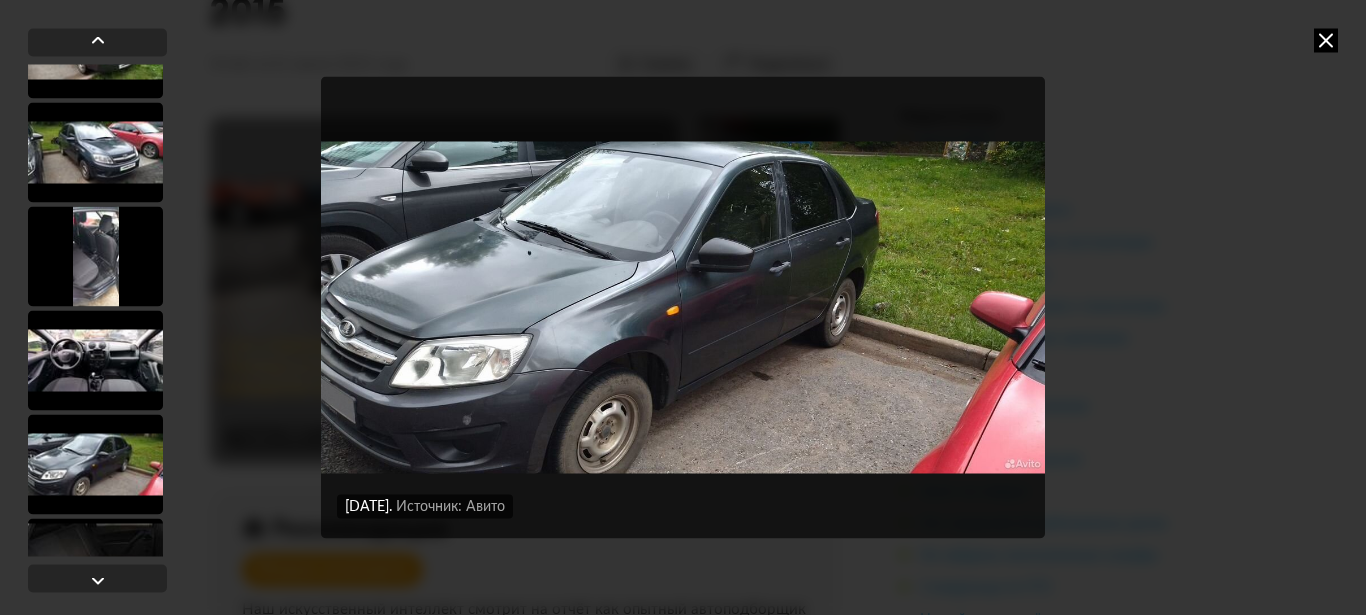 scroll, scrollTop: 586, scrollLeft: 0, axis: vertical 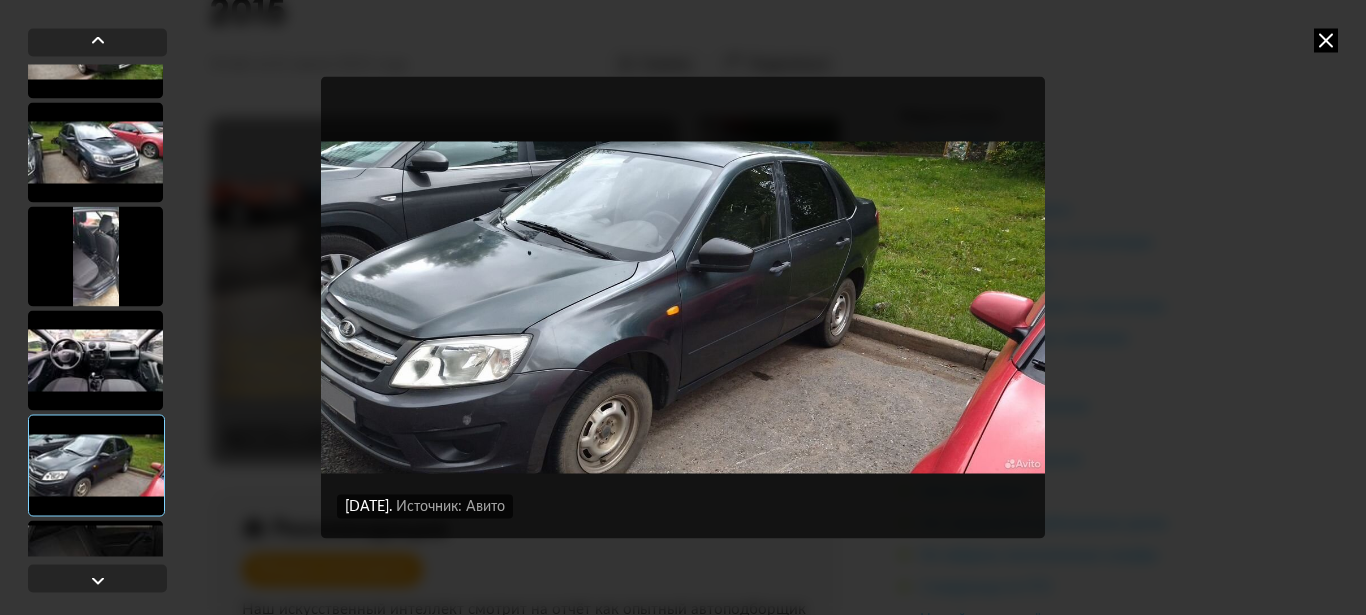 click at bounding box center [95, 360] 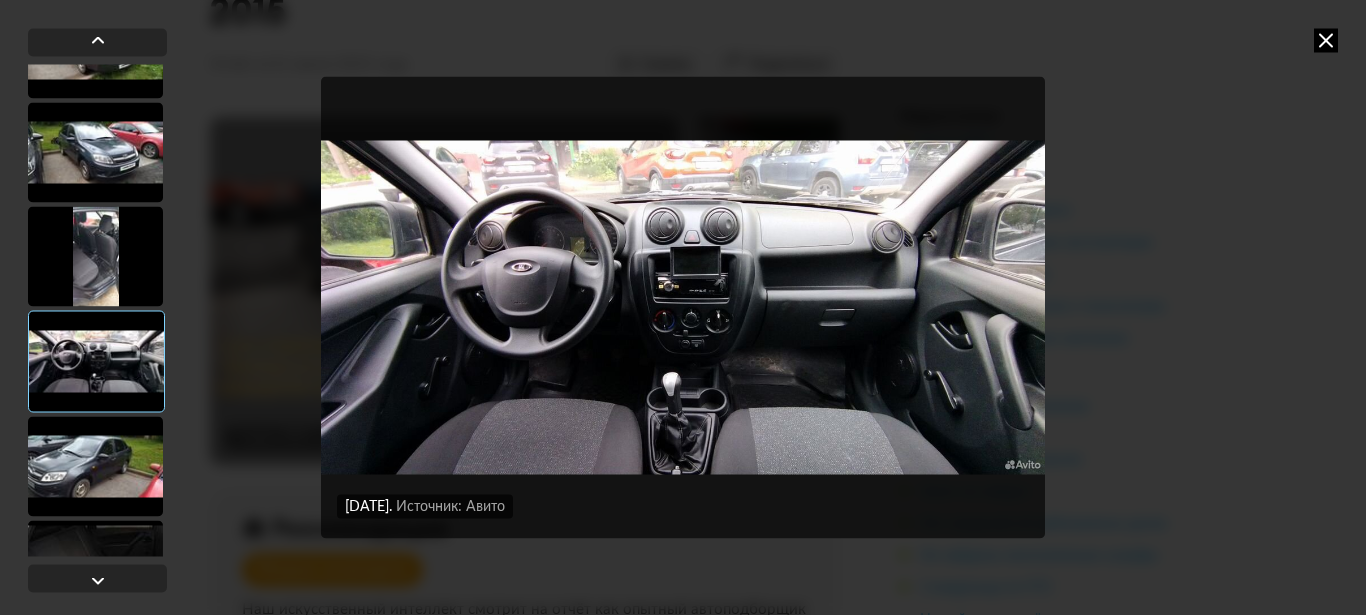 click at bounding box center (683, 307) 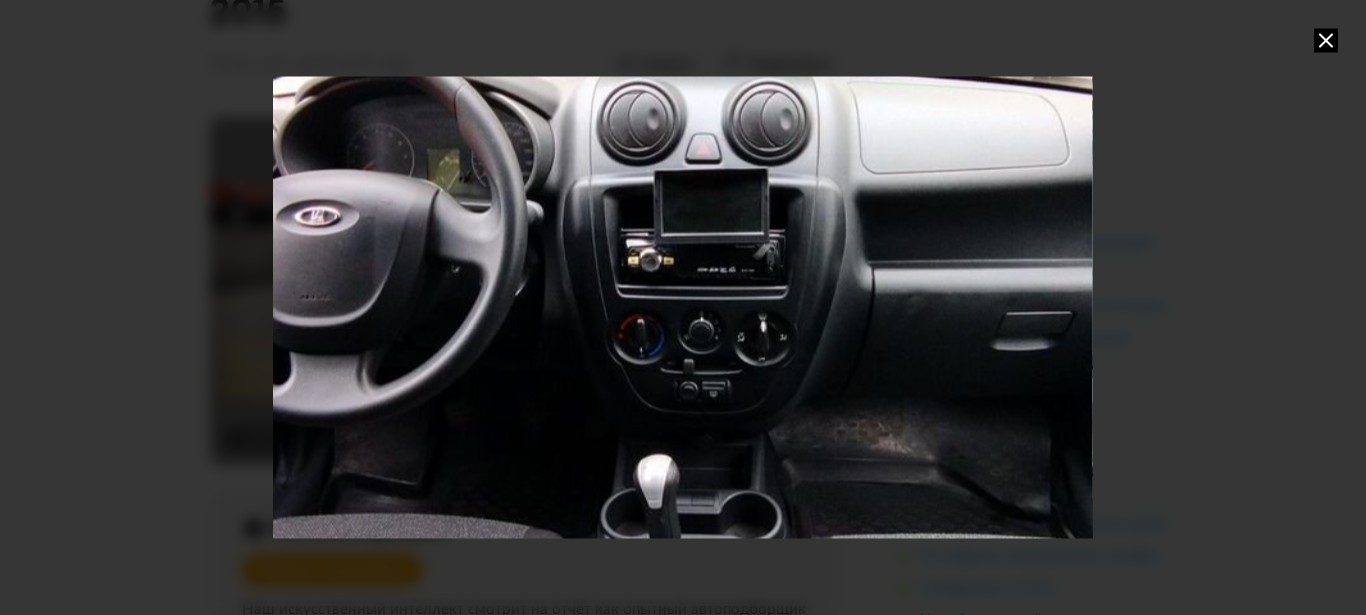 click at bounding box center [682, 307] 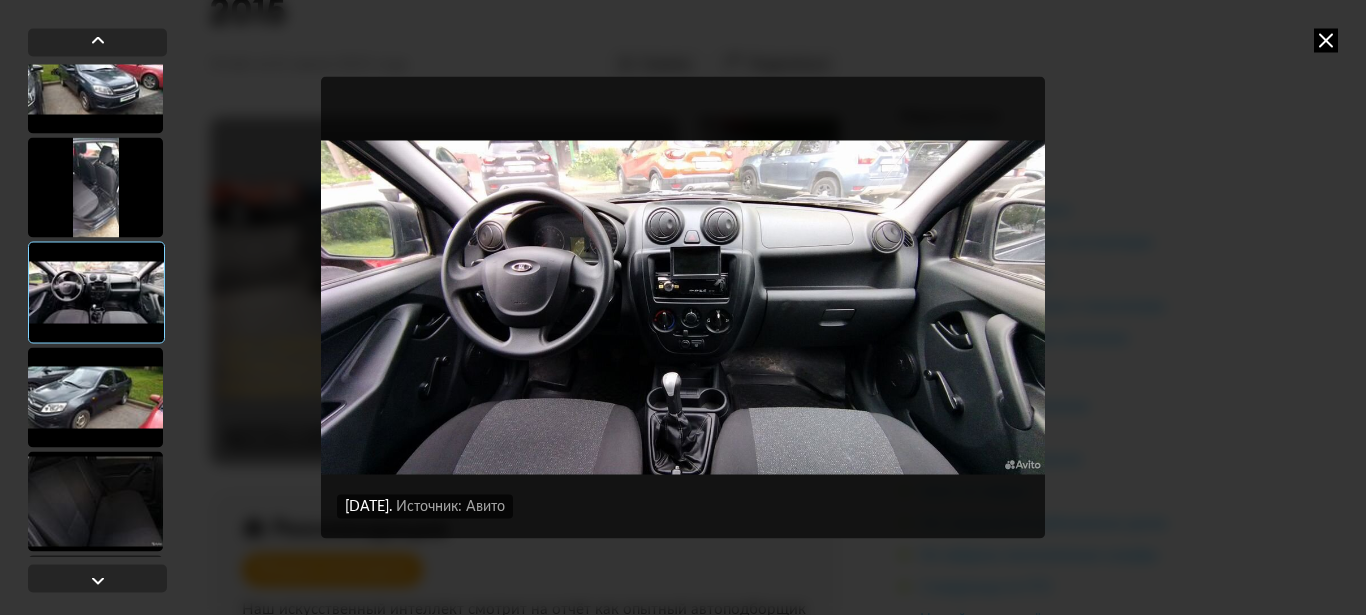 scroll, scrollTop: 672, scrollLeft: 0, axis: vertical 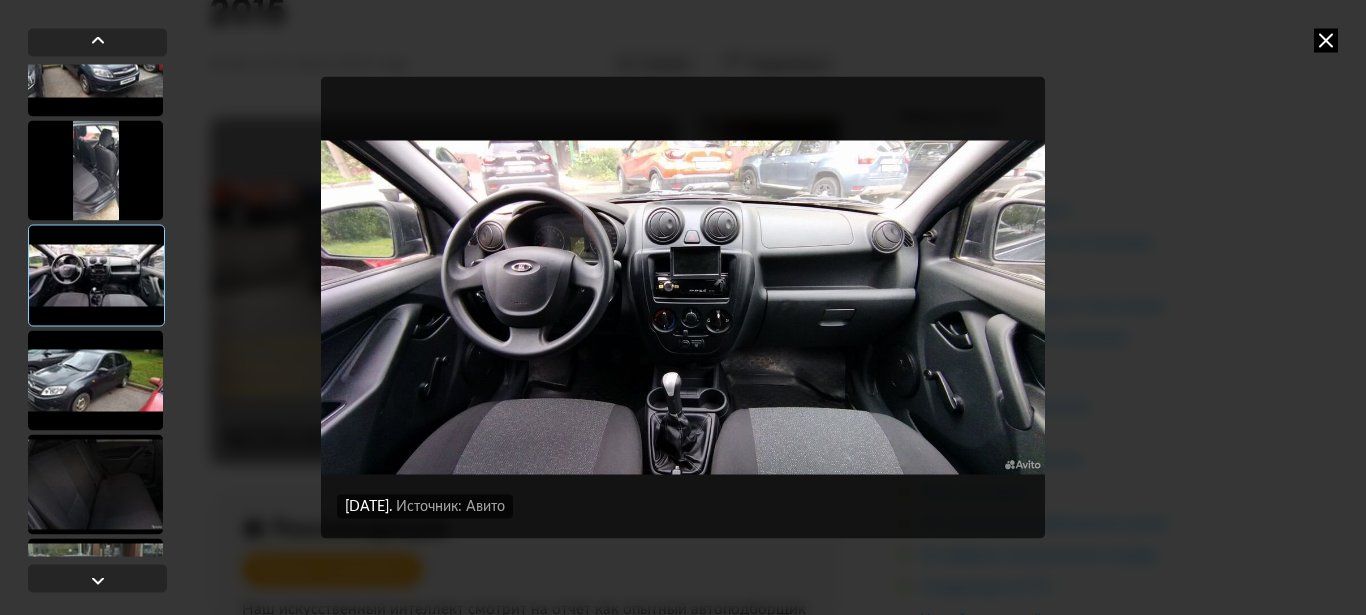 click at bounding box center (95, 380) 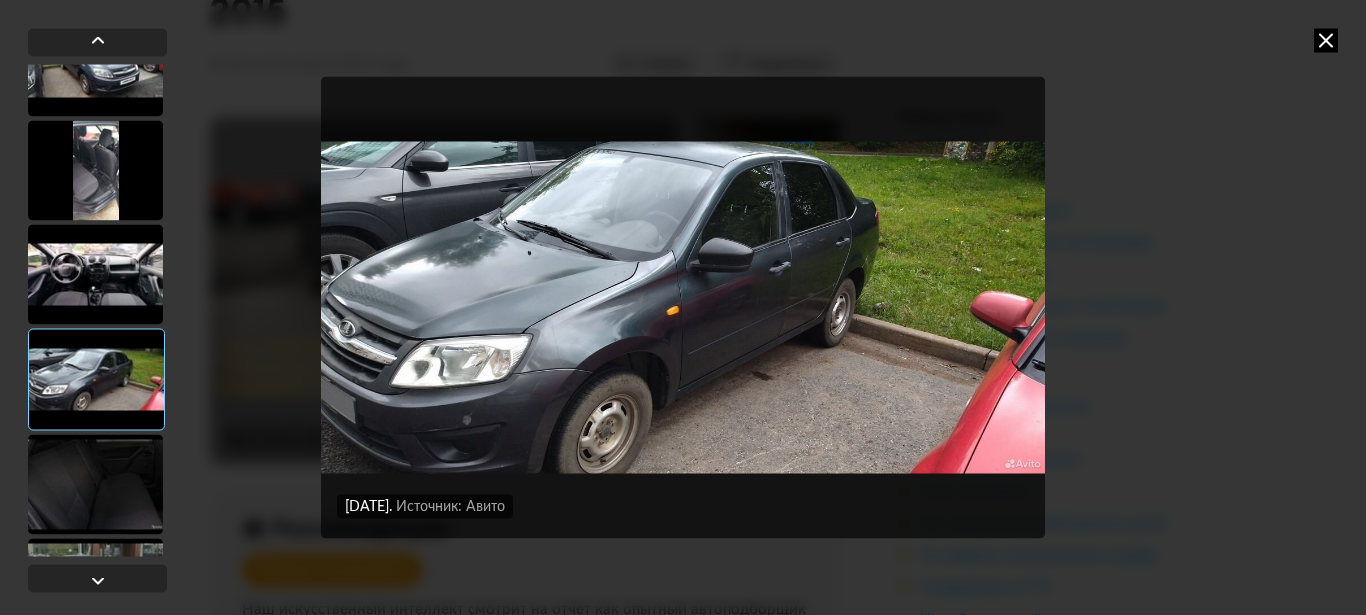 click at bounding box center [95, 484] 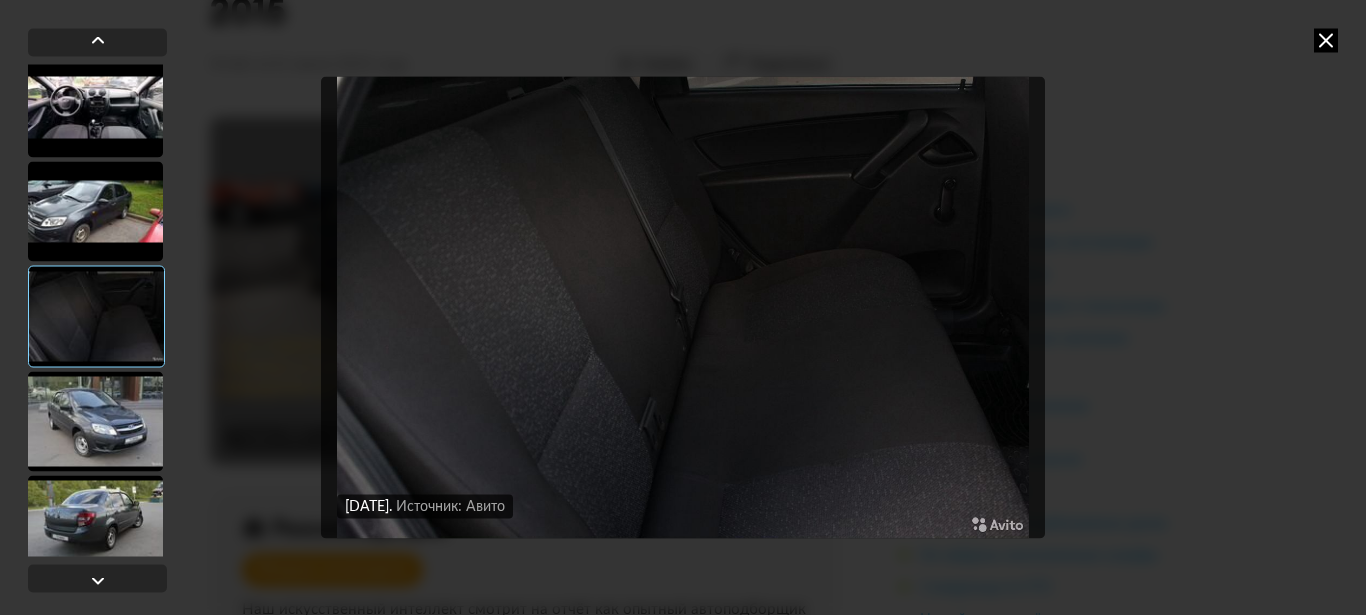 scroll, scrollTop: 840, scrollLeft: 0, axis: vertical 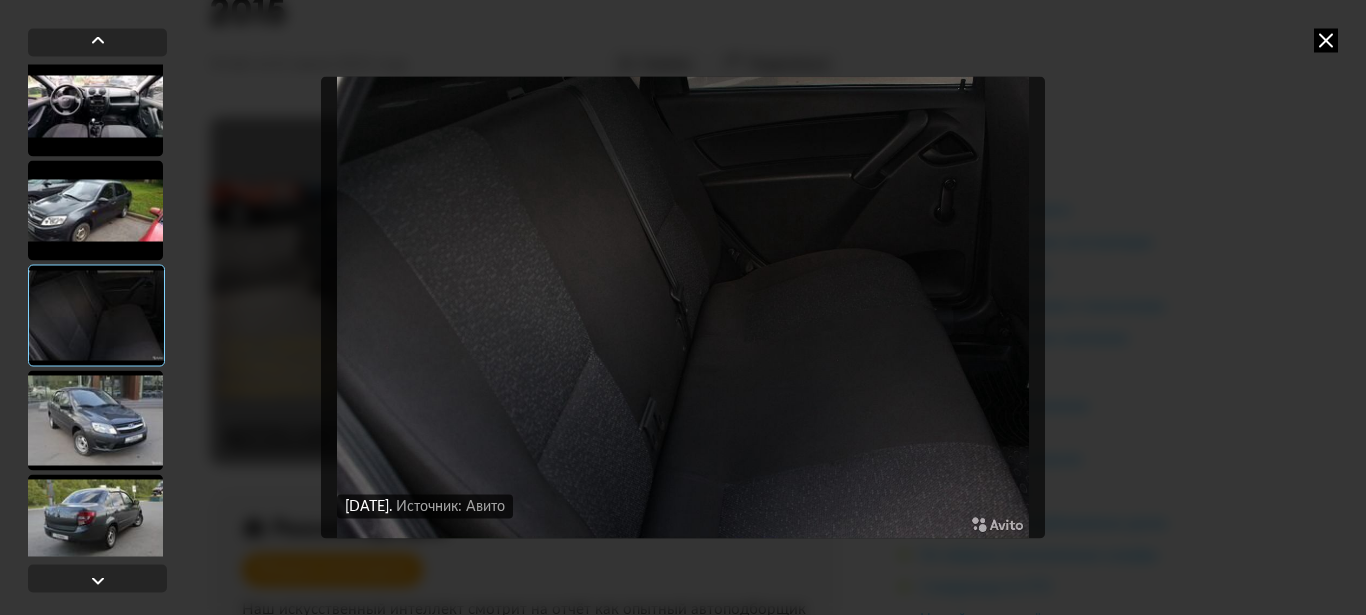 click at bounding box center (95, 420) 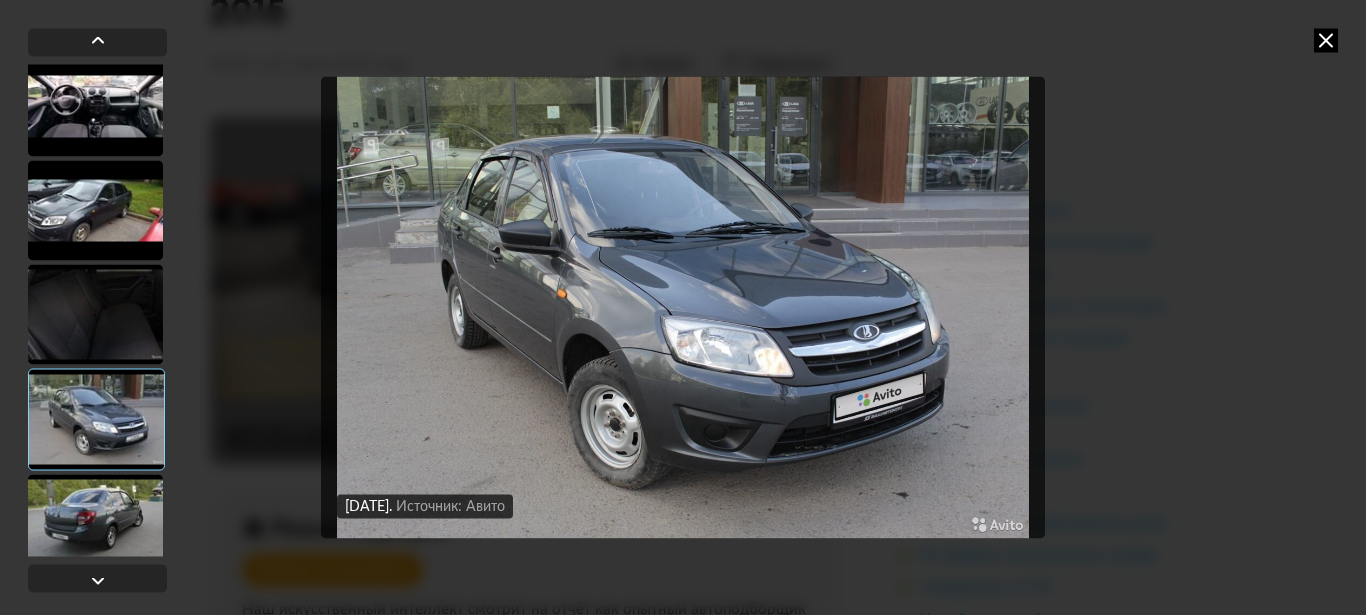 click at bounding box center [95, 524] 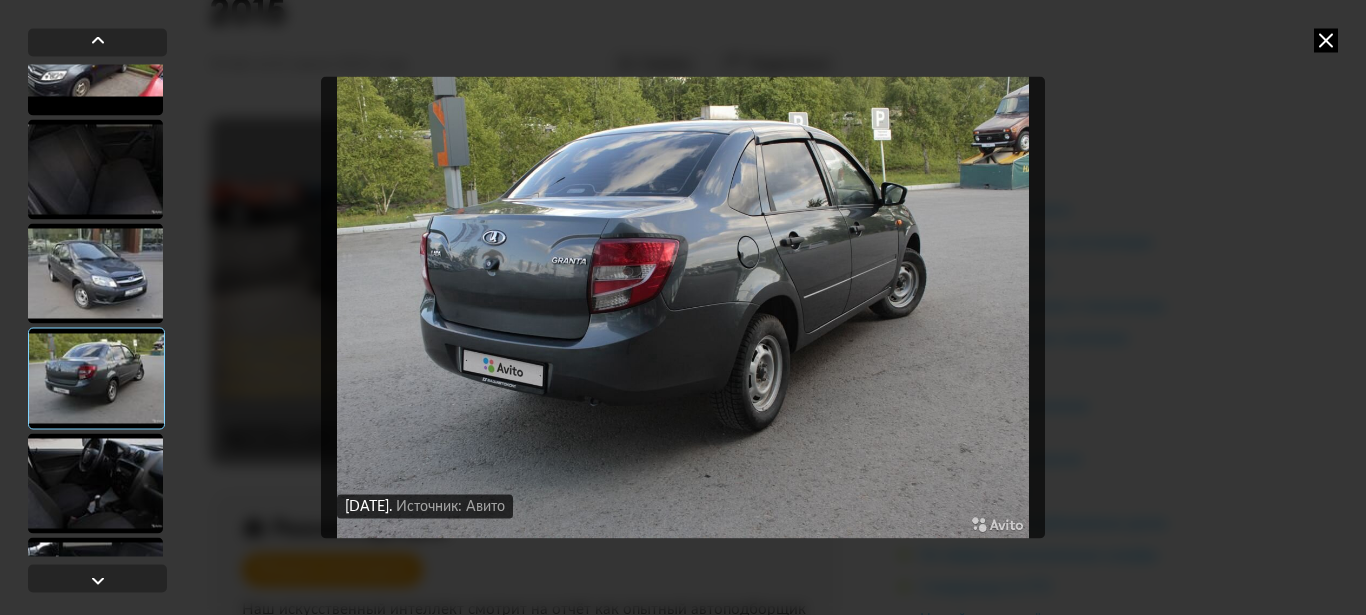 scroll, scrollTop: 1008, scrollLeft: 0, axis: vertical 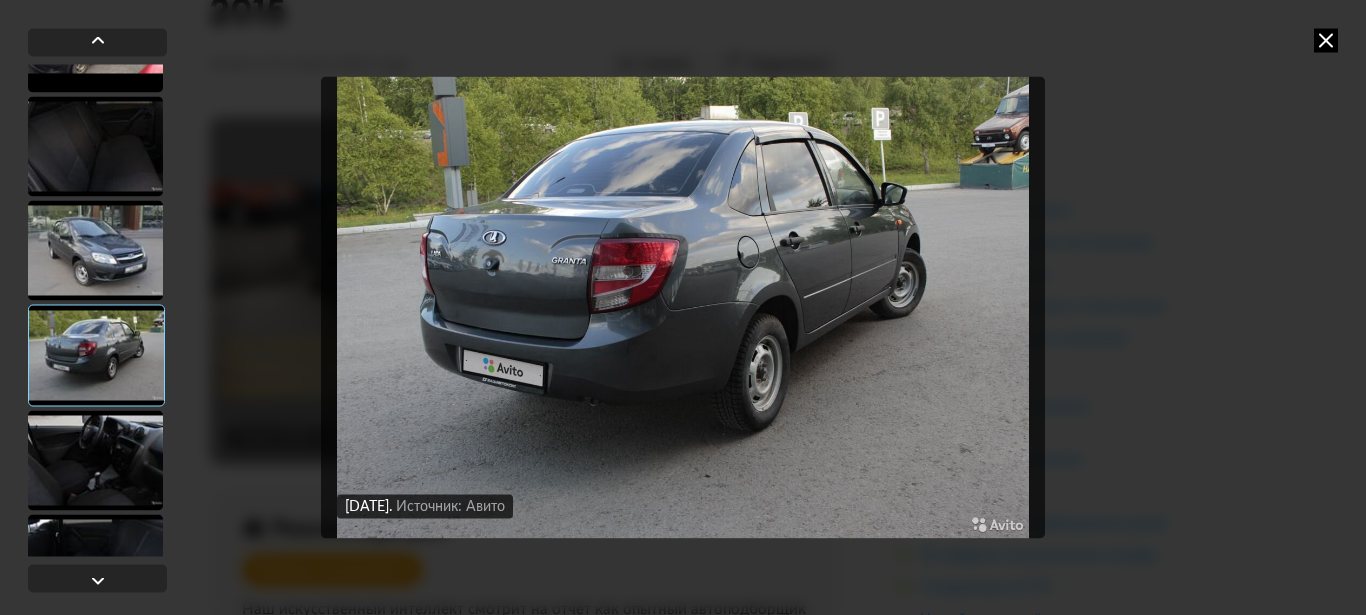click at bounding box center [683, 307] 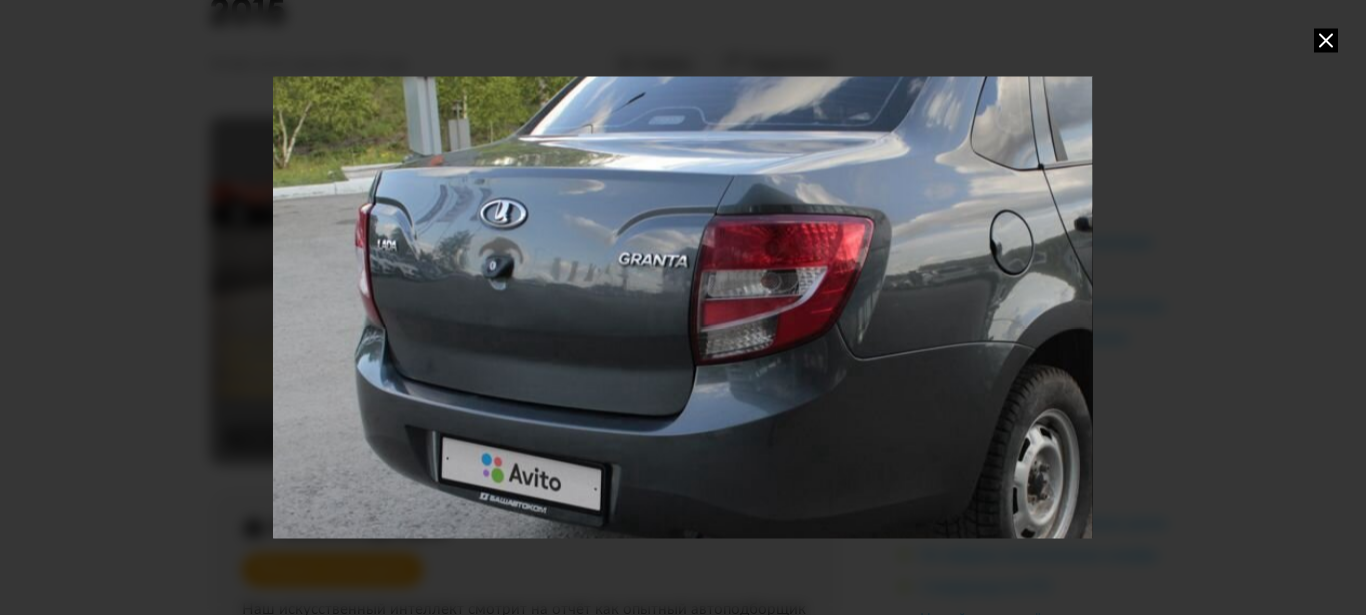 drag, startPoint x: 372, startPoint y: 217, endPoint x: 570, endPoint y: 263, distance: 203.27321 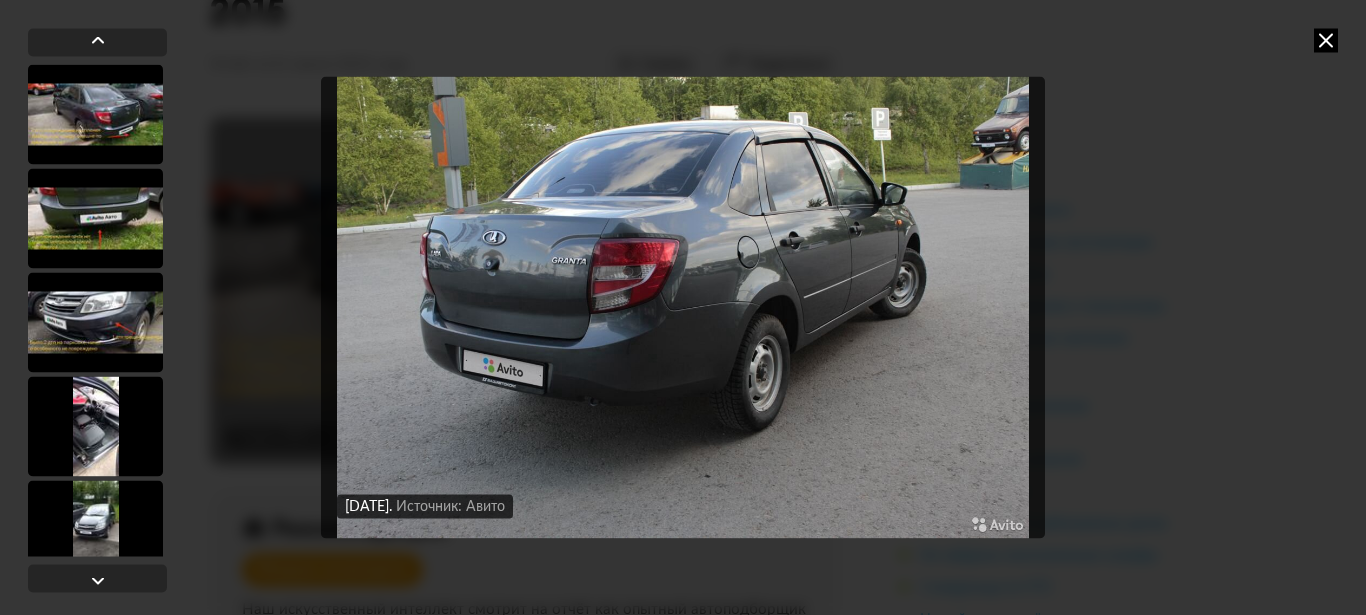 click at bounding box center [683, 307] 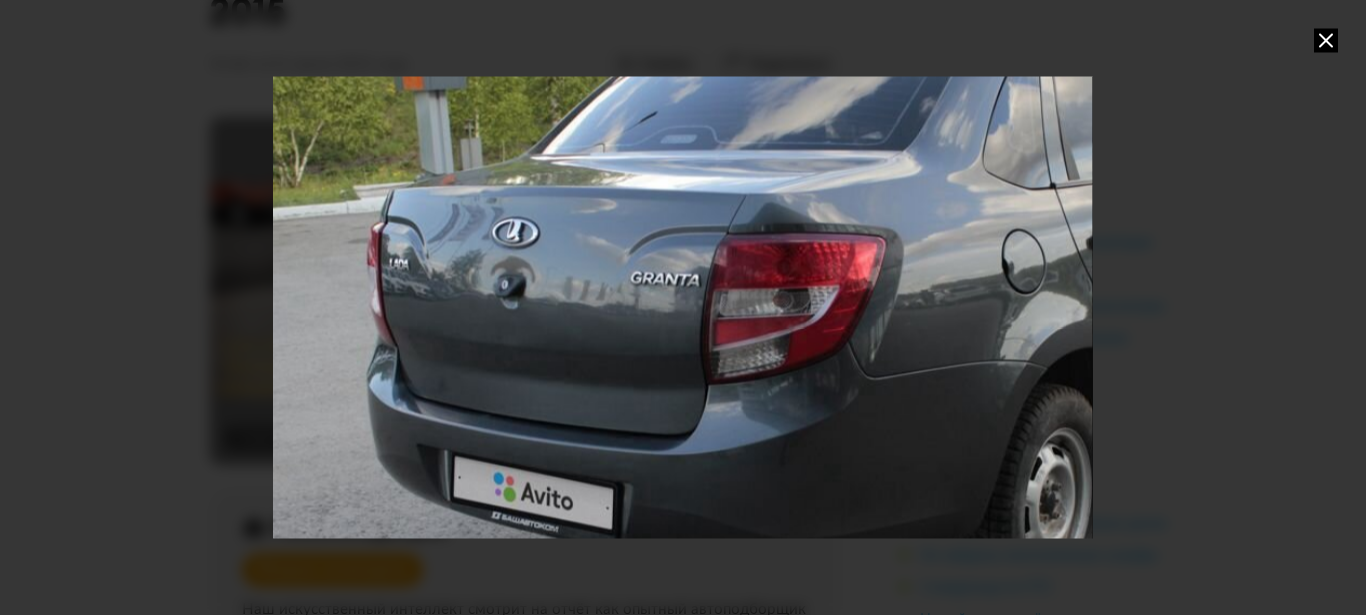 drag, startPoint x: 405, startPoint y: 193, endPoint x: 615, endPoint y: 258, distance: 219.82948 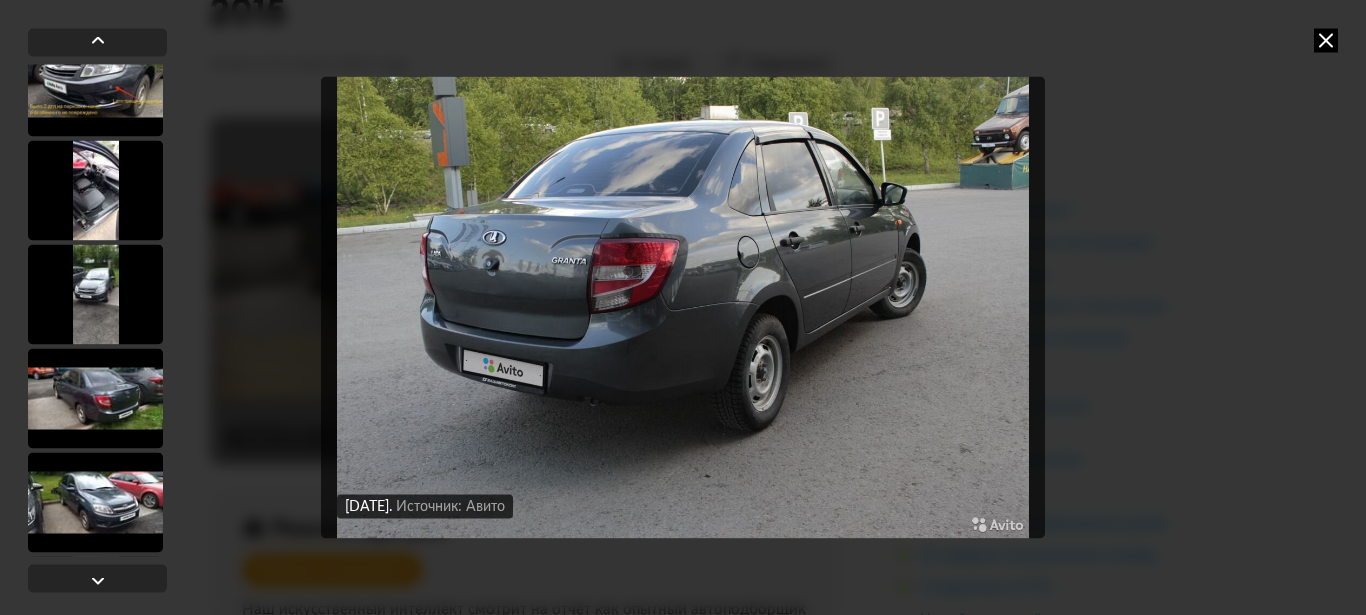 scroll, scrollTop: 252, scrollLeft: 0, axis: vertical 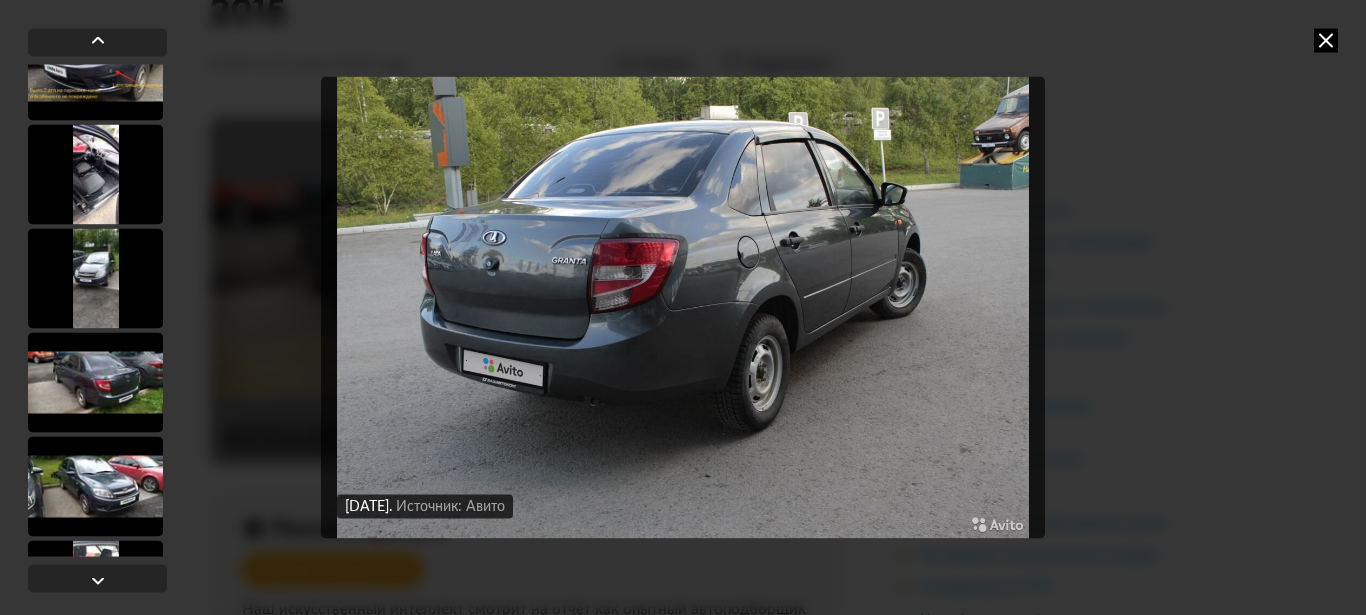 click at bounding box center (95, 382) 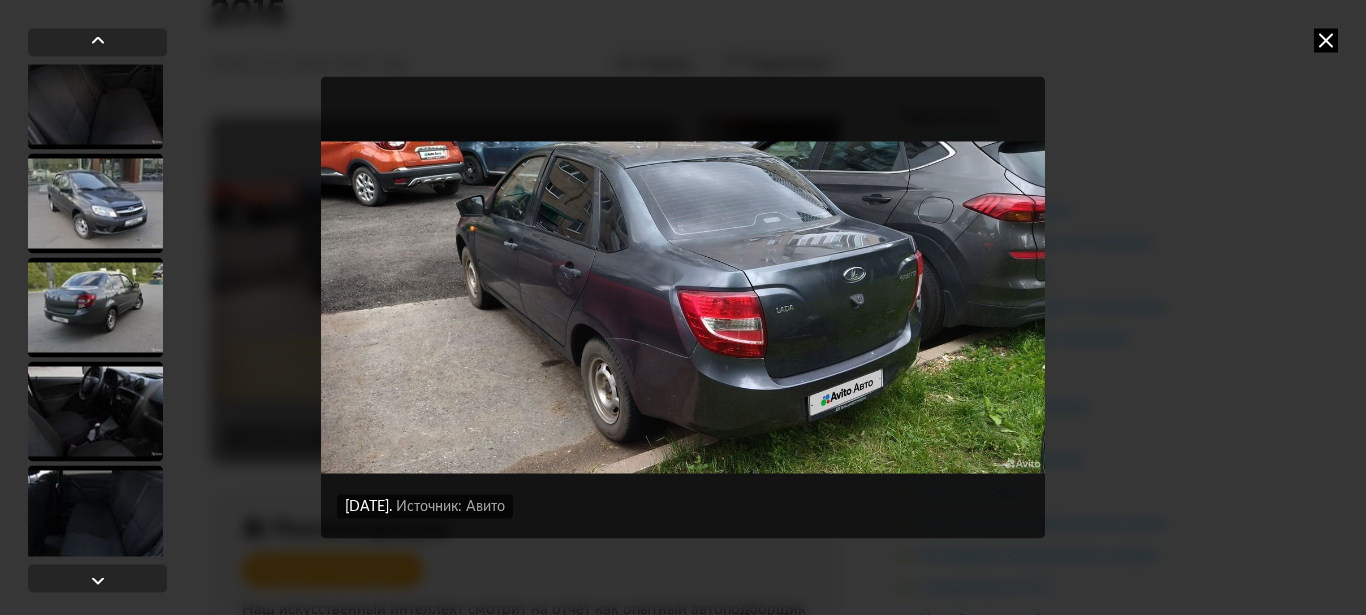 scroll, scrollTop: 1092, scrollLeft: 0, axis: vertical 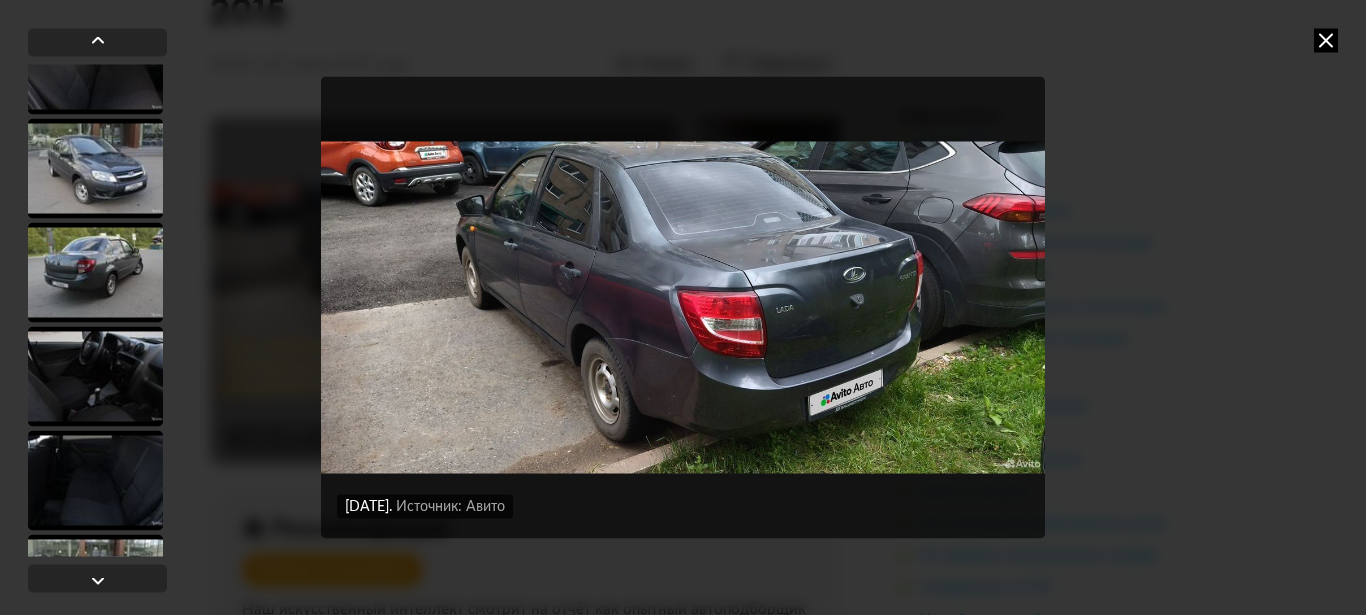 click at bounding box center [95, 272] 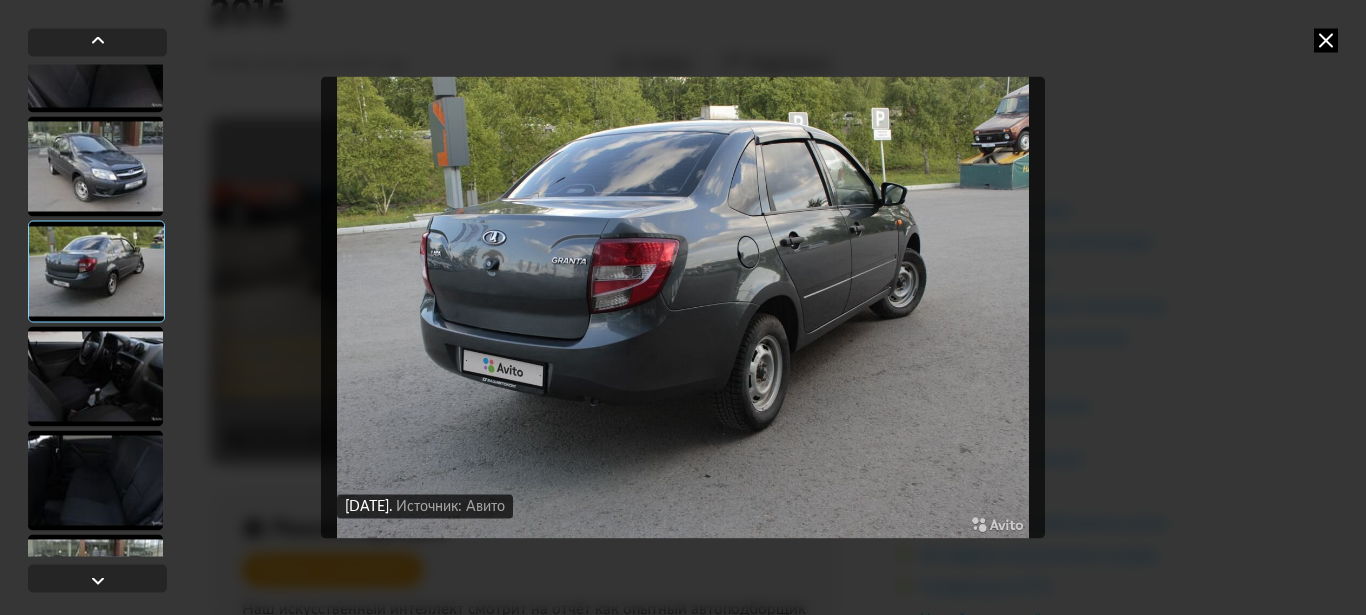 scroll, scrollTop: 1090, scrollLeft: 0, axis: vertical 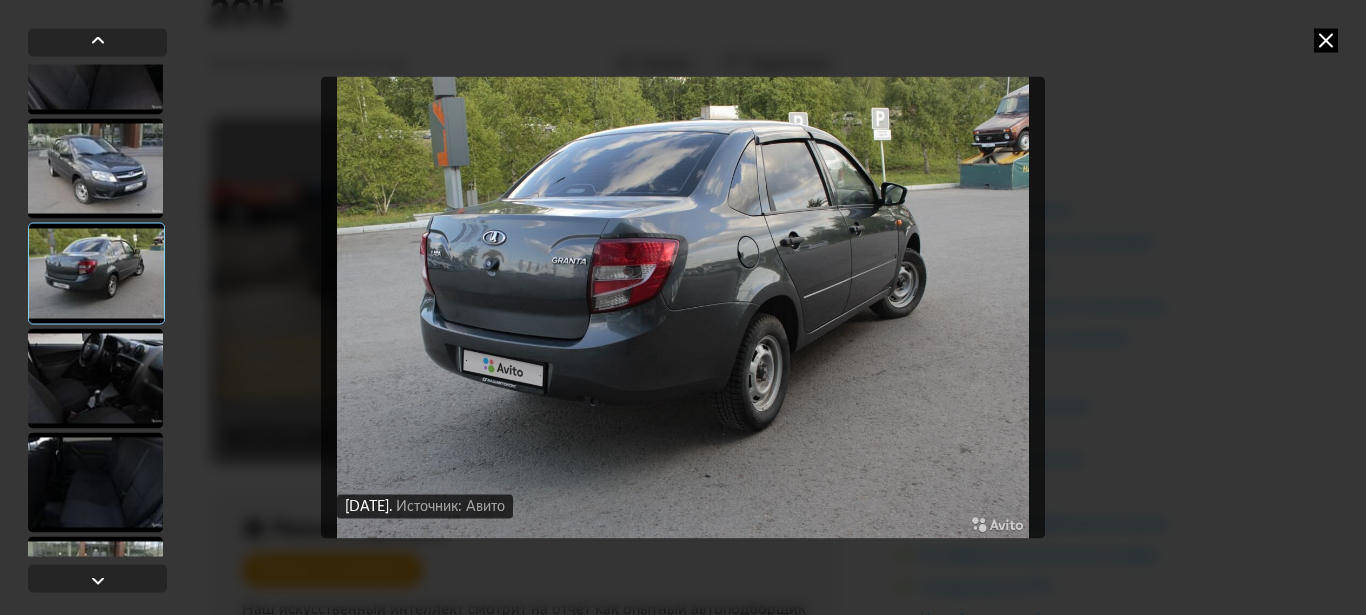 click at bounding box center [683, 307] 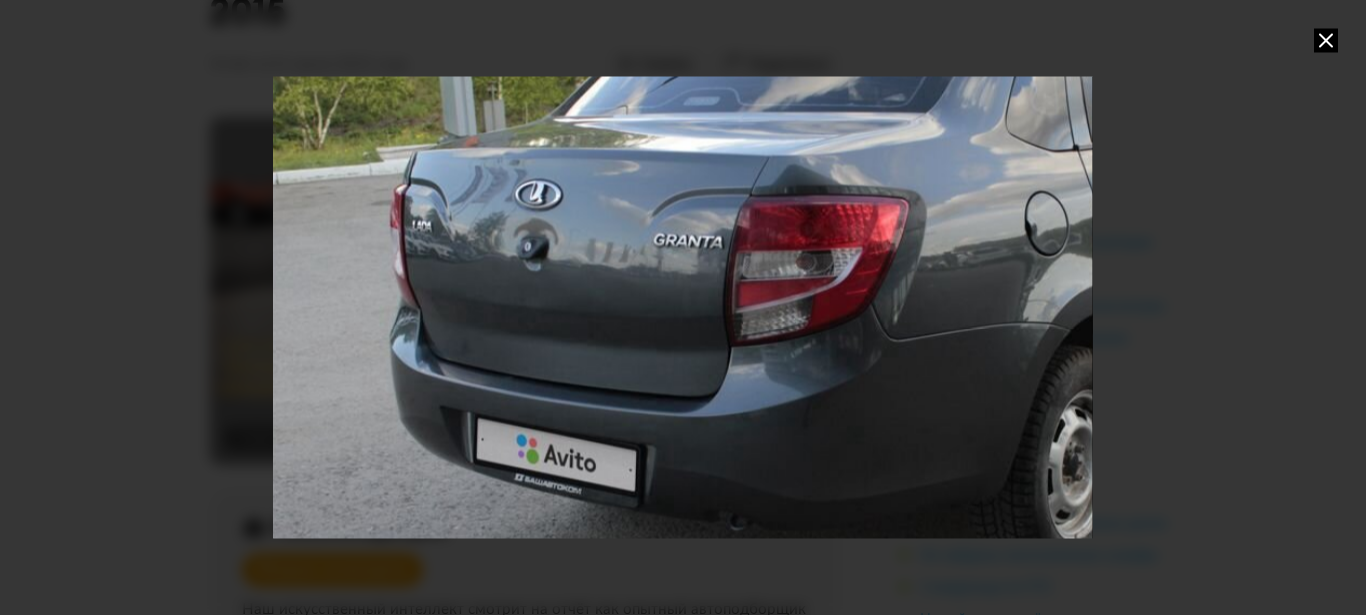 drag, startPoint x: 425, startPoint y: 211, endPoint x: 658, endPoint y: 238, distance: 234.55916 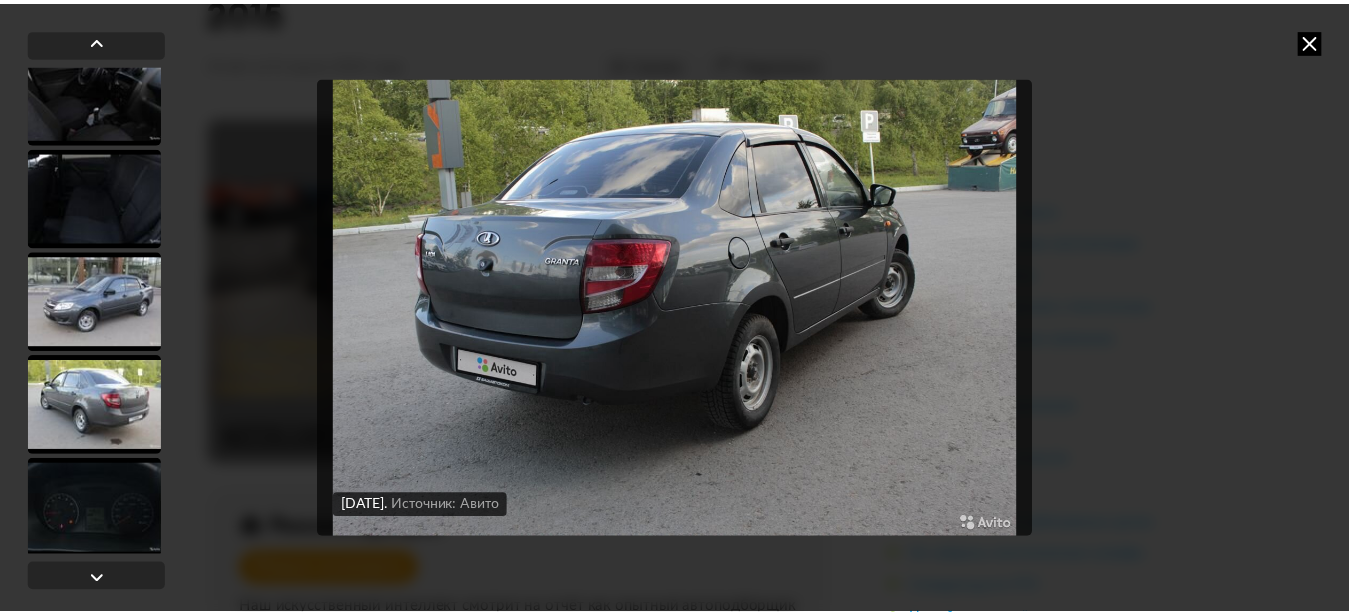 scroll, scrollTop: 1503, scrollLeft: 0, axis: vertical 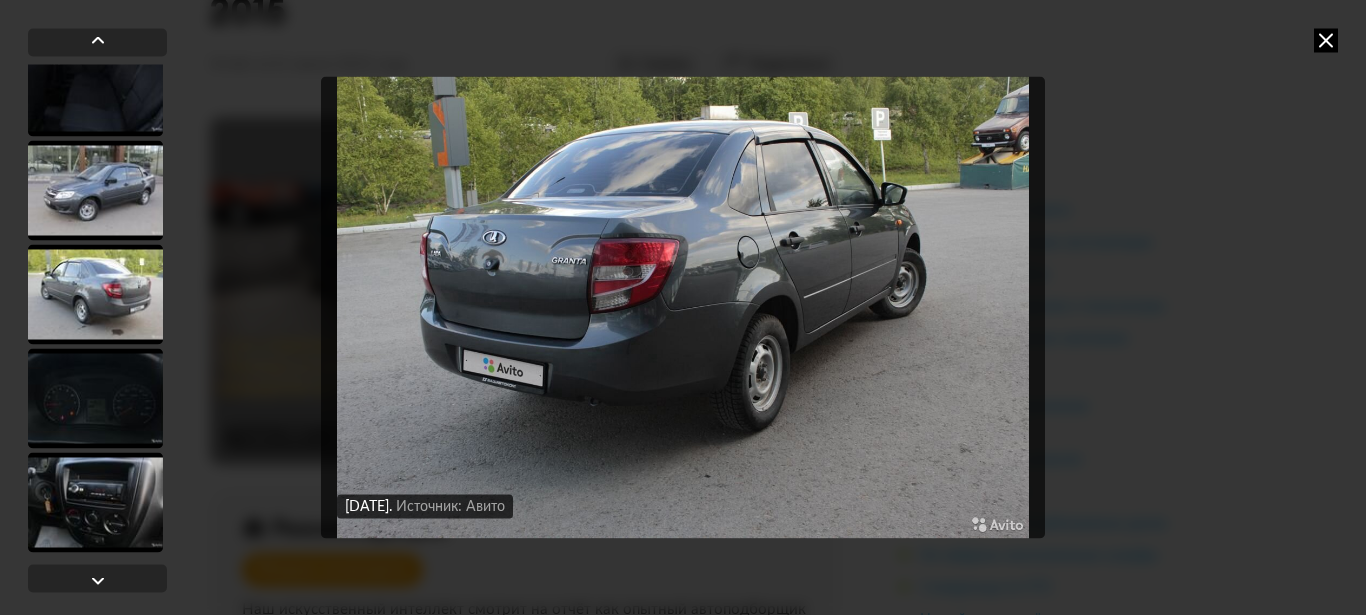 click at bounding box center (1326, 40) 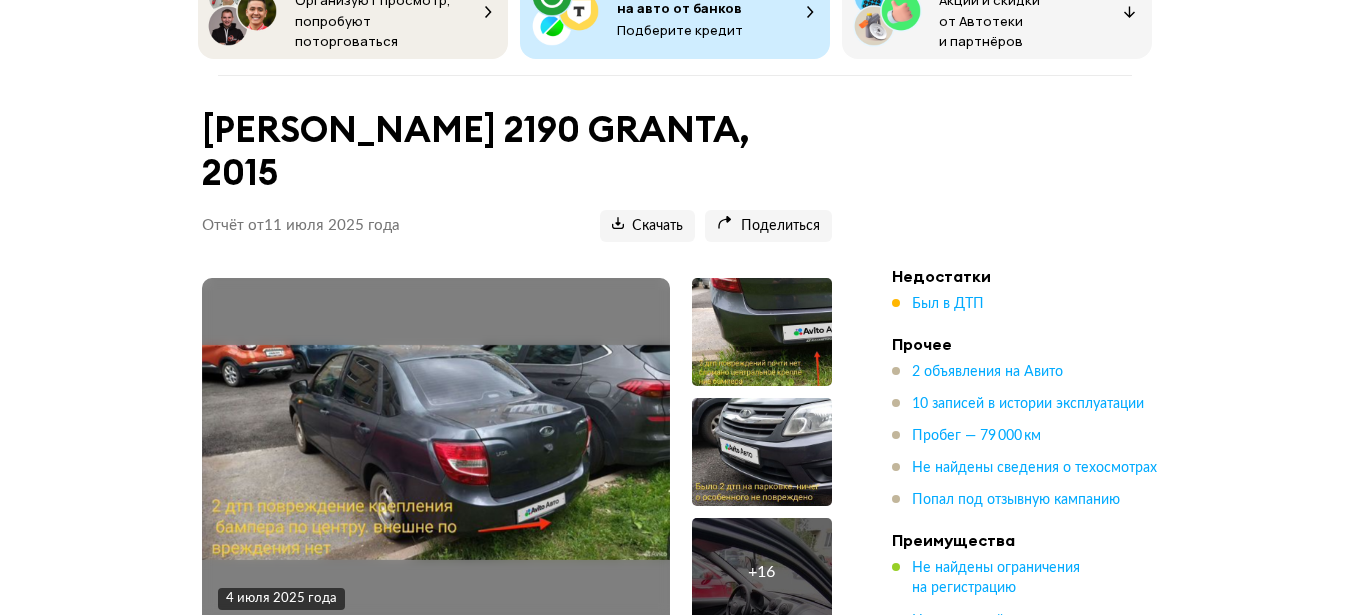 scroll, scrollTop: 0, scrollLeft: 0, axis: both 